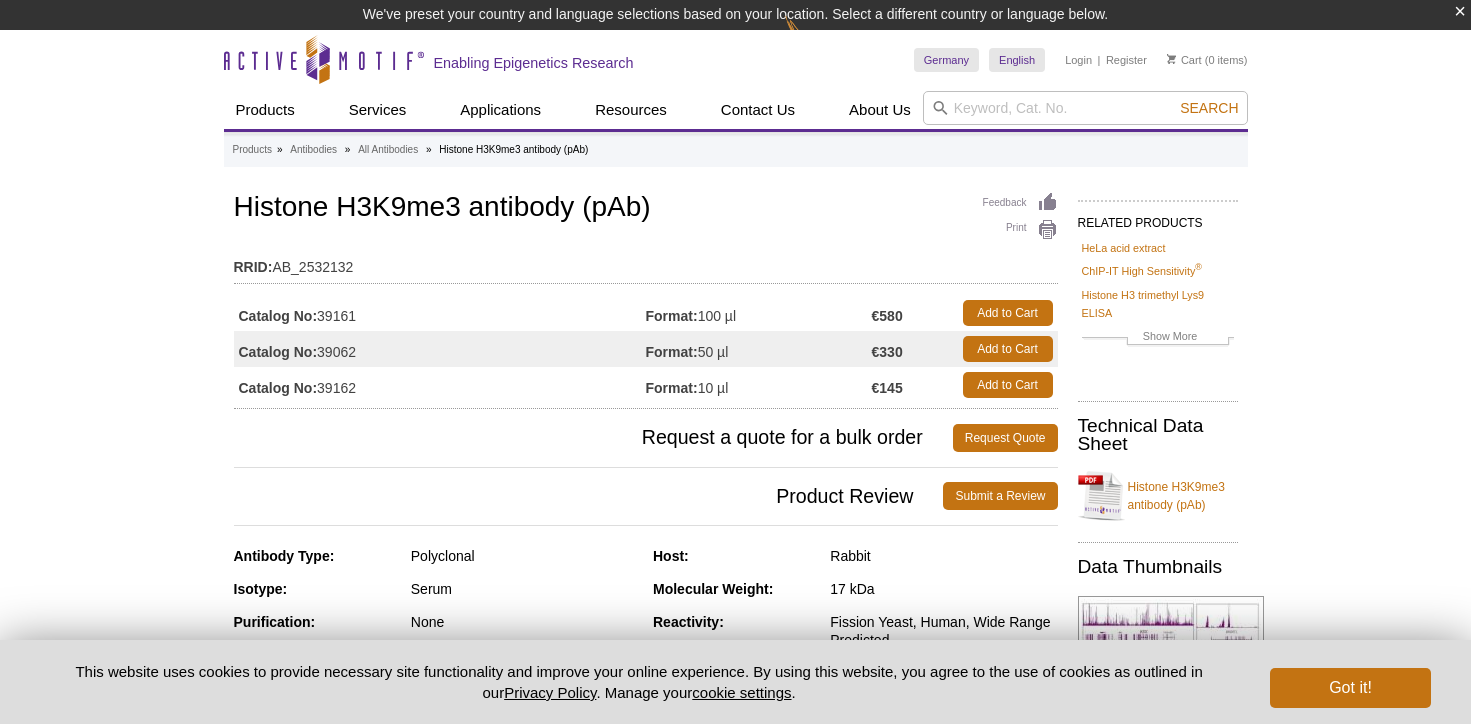 scroll, scrollTop: 0, scrollLeft: 0, axis: both 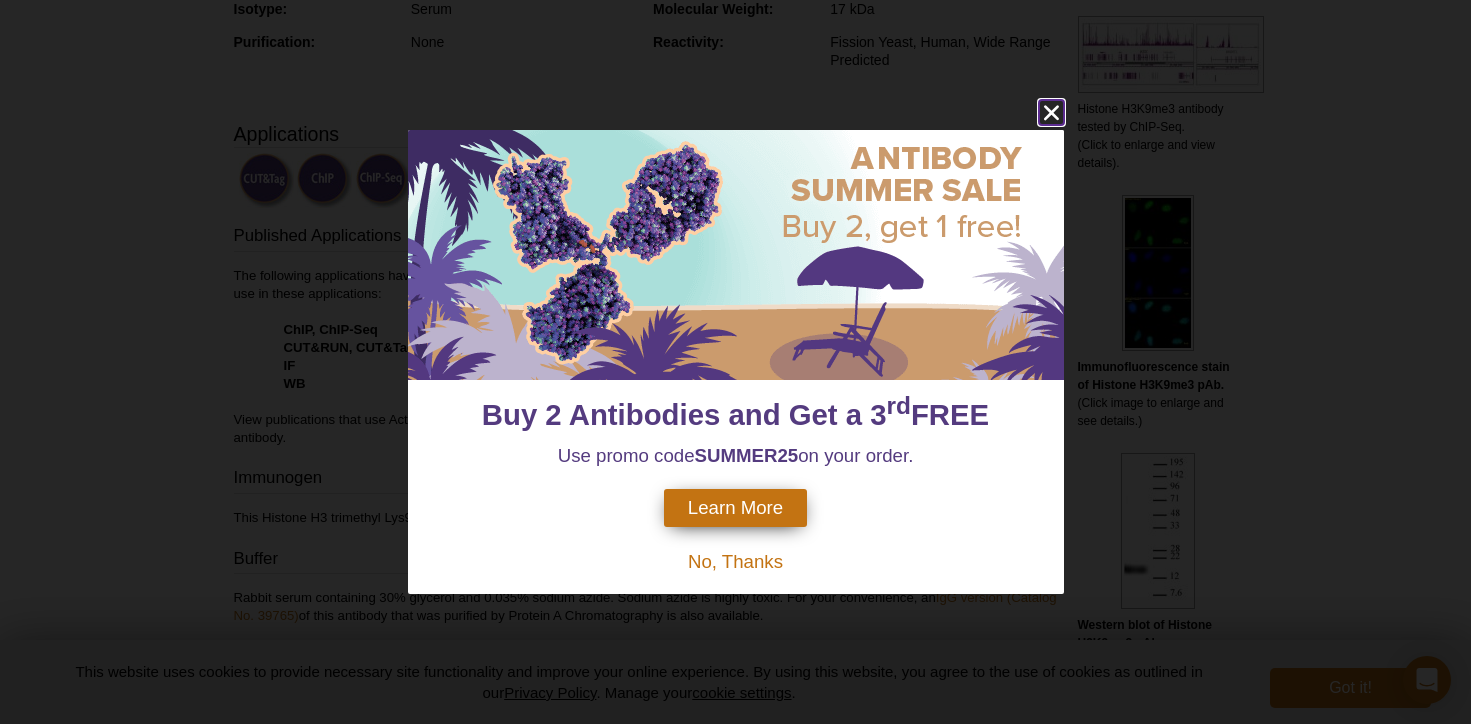 click 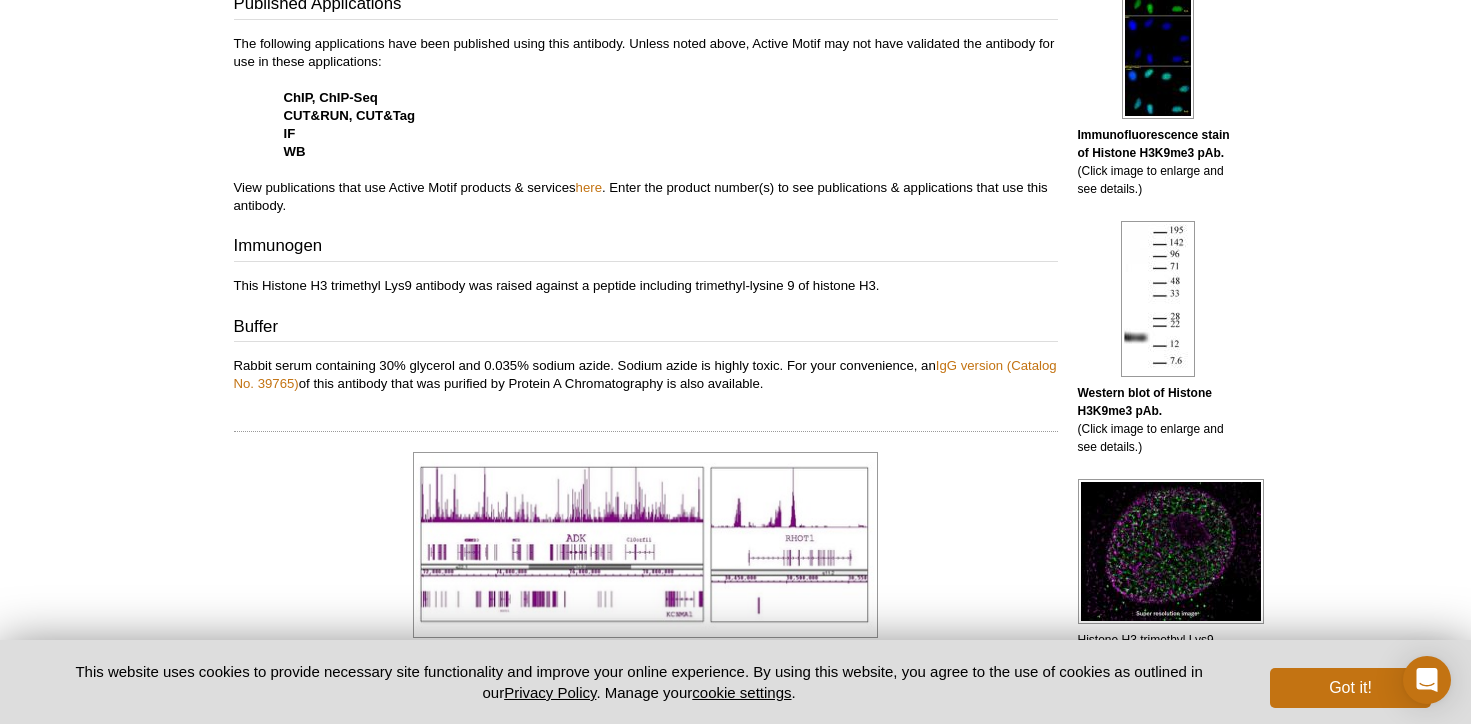scroll, scrollTop: 0, scrollLeft: 0, axis: both 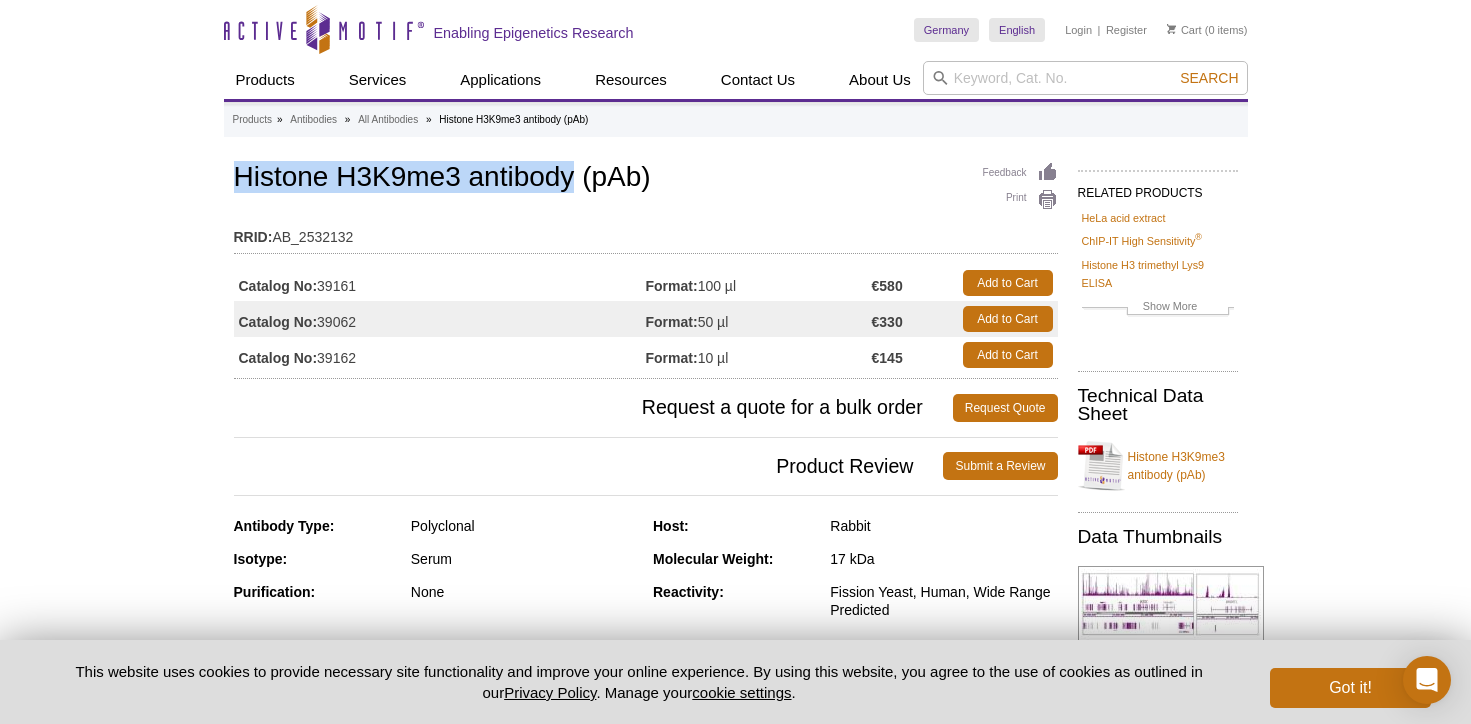 drag, startPoint x: 573, startPoint y: 177, endPoint x: 217, endPoint y: 191, distance: 356.27518 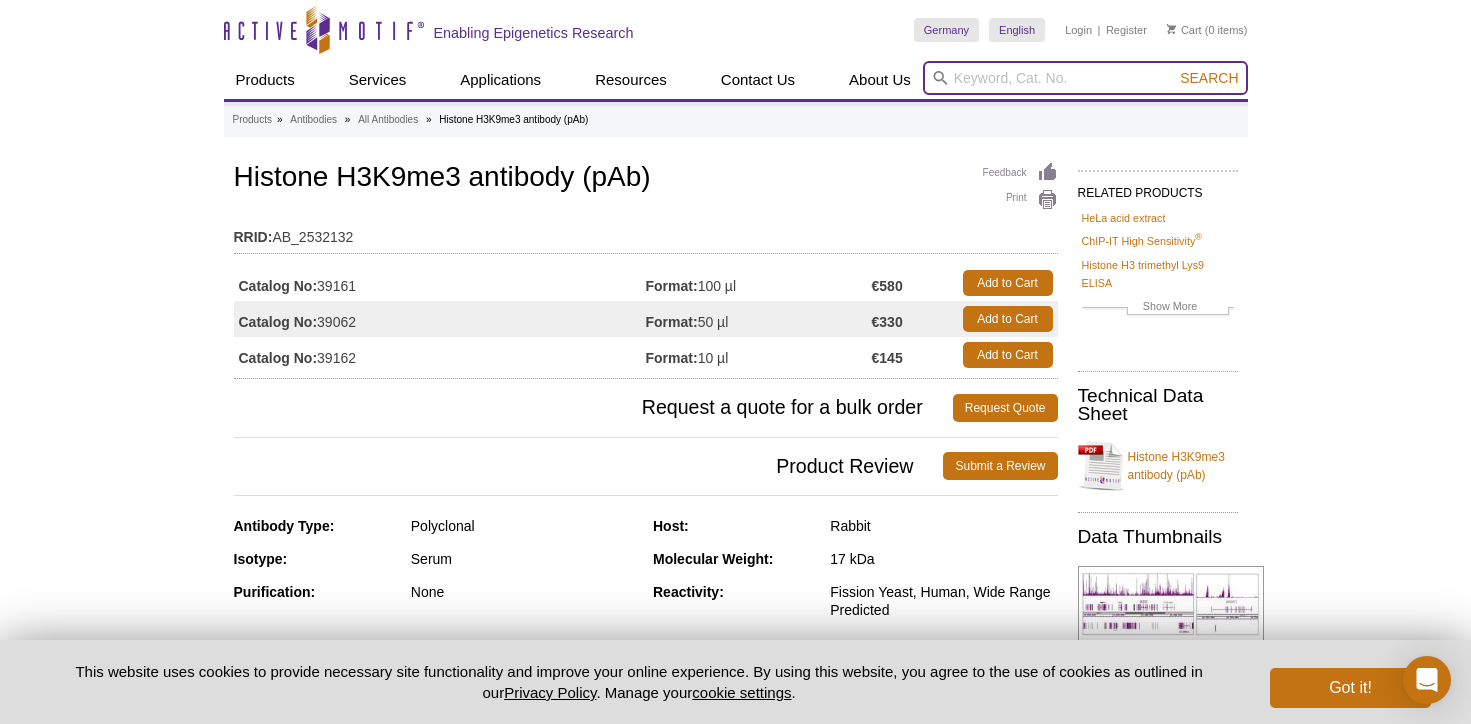 click at bounding box center [1085, 78] 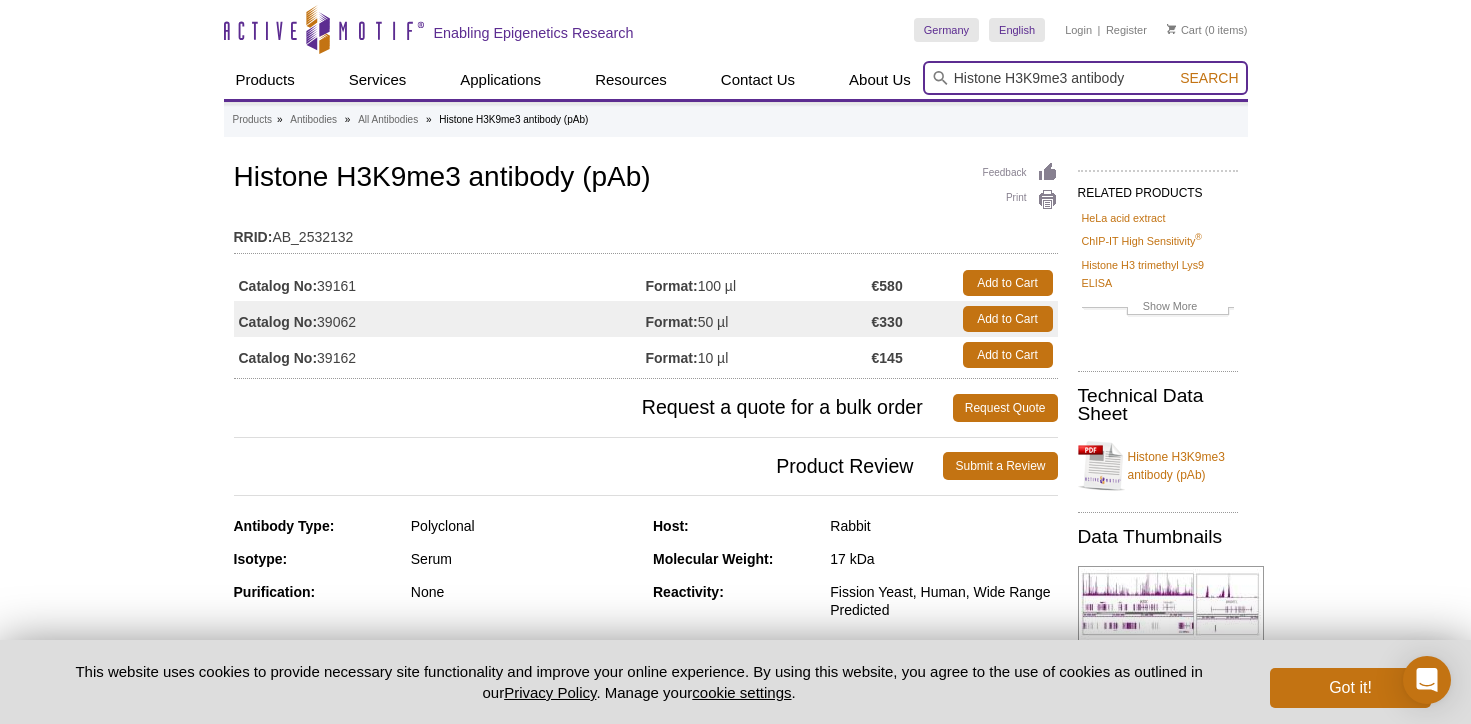 type on "Histone H3K9me3 antibody" 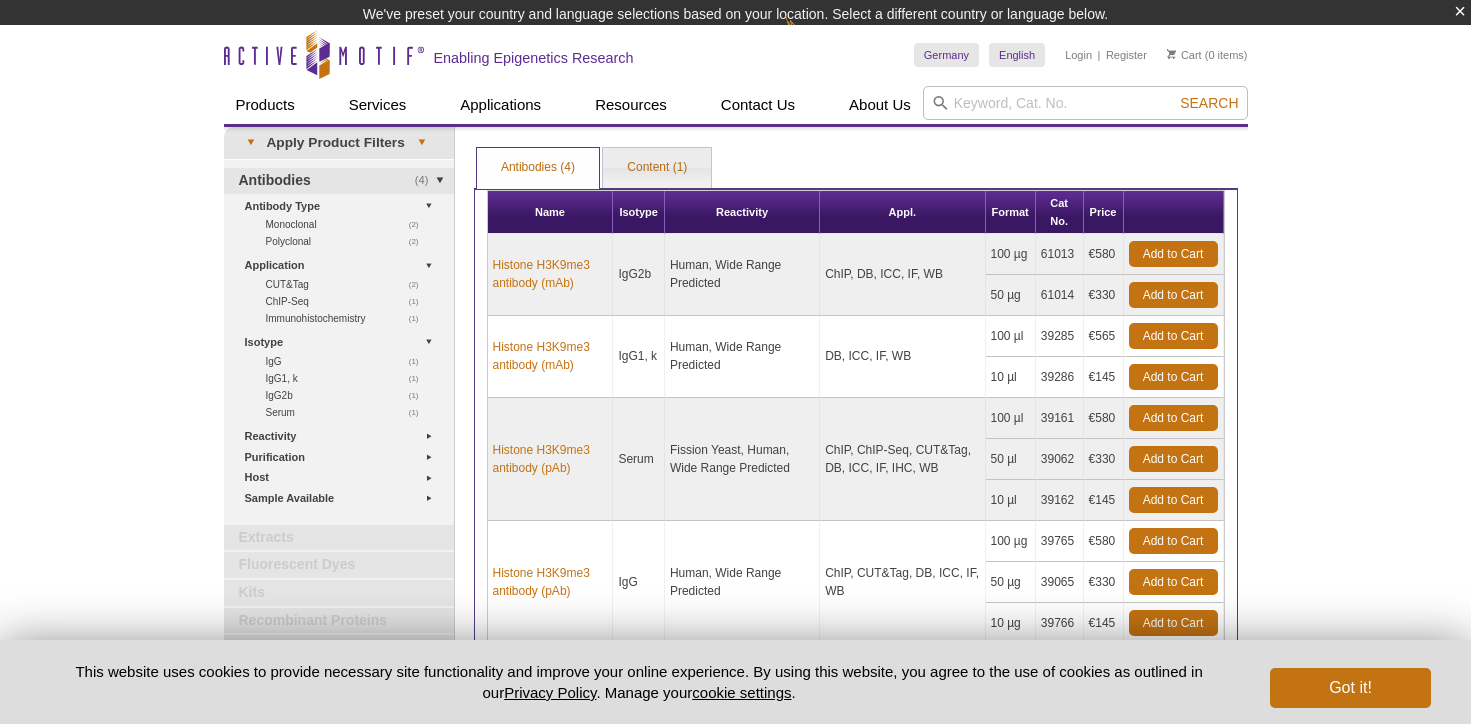 scroll, scrollTop: 0, scrollLeft: 0, axis: both 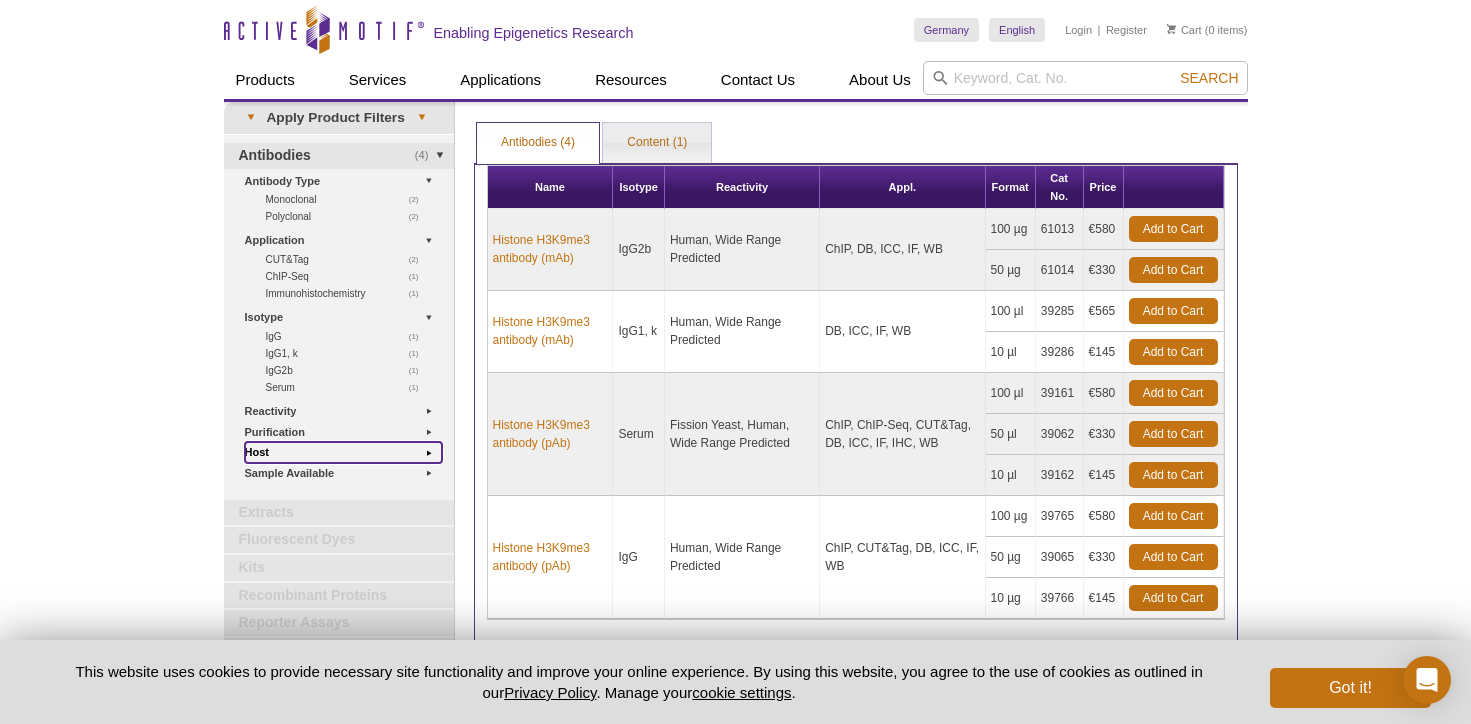 click on "Host" at bounding box center [343, 452] 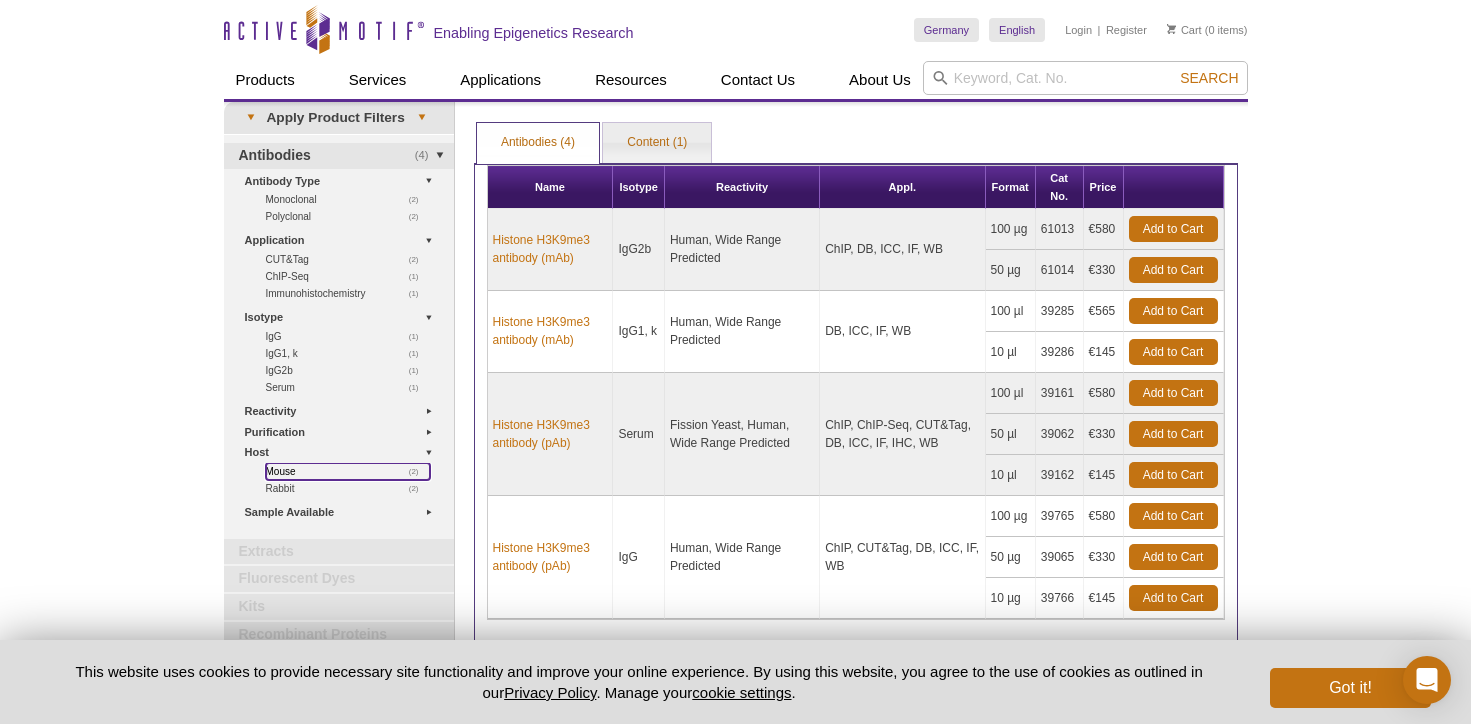click on "(2)
Mouse" at bounding box center (348, 471) 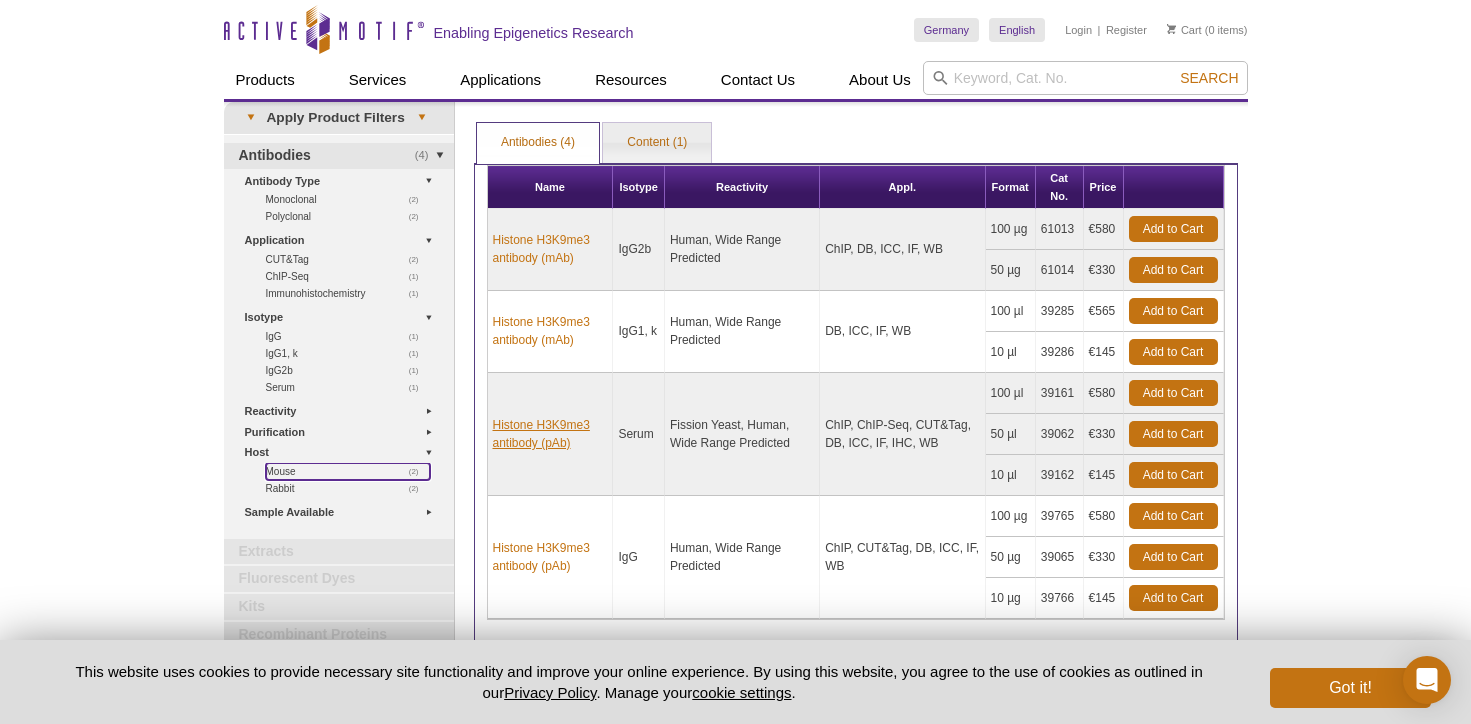 scroll, scrollTop: 31, scrollLeft: 0, axis: vertical 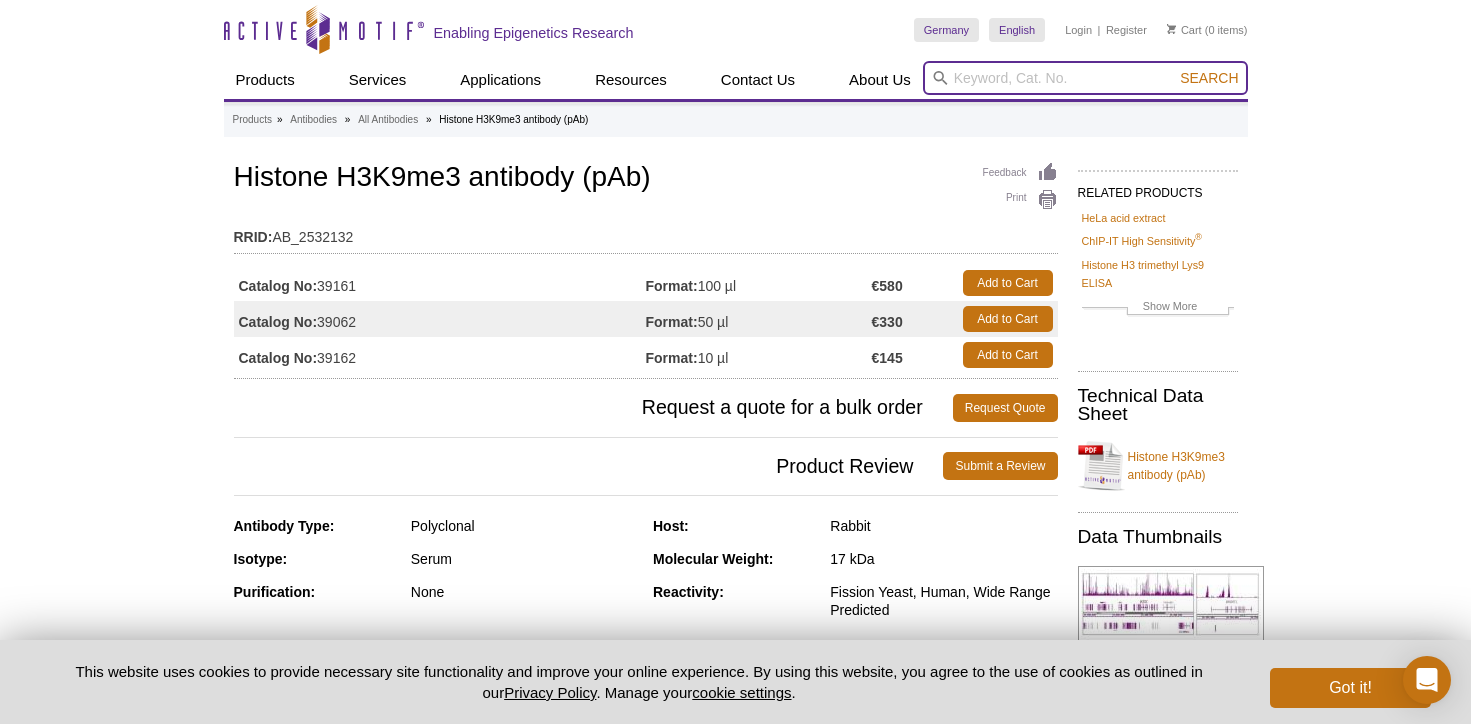 click at bounding box center [1085, 78] 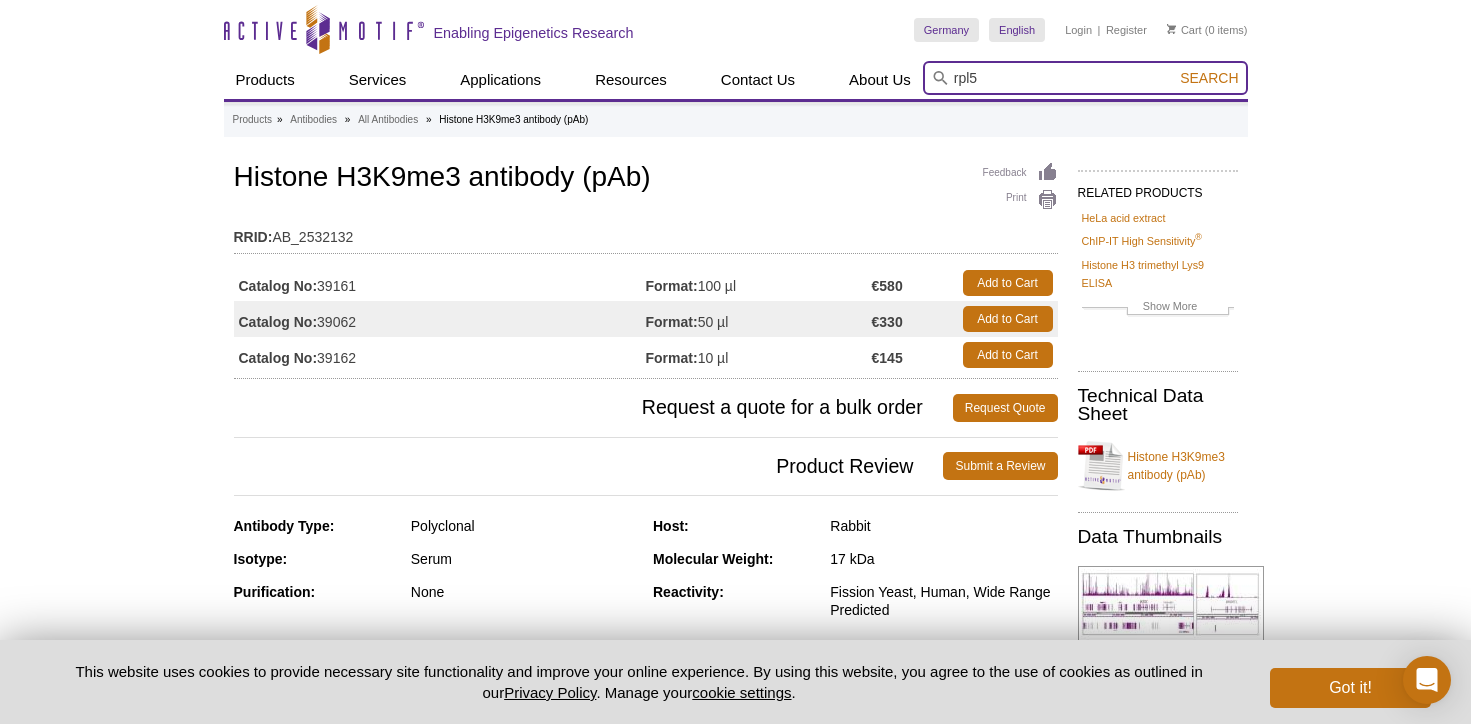 type on "rpl5" 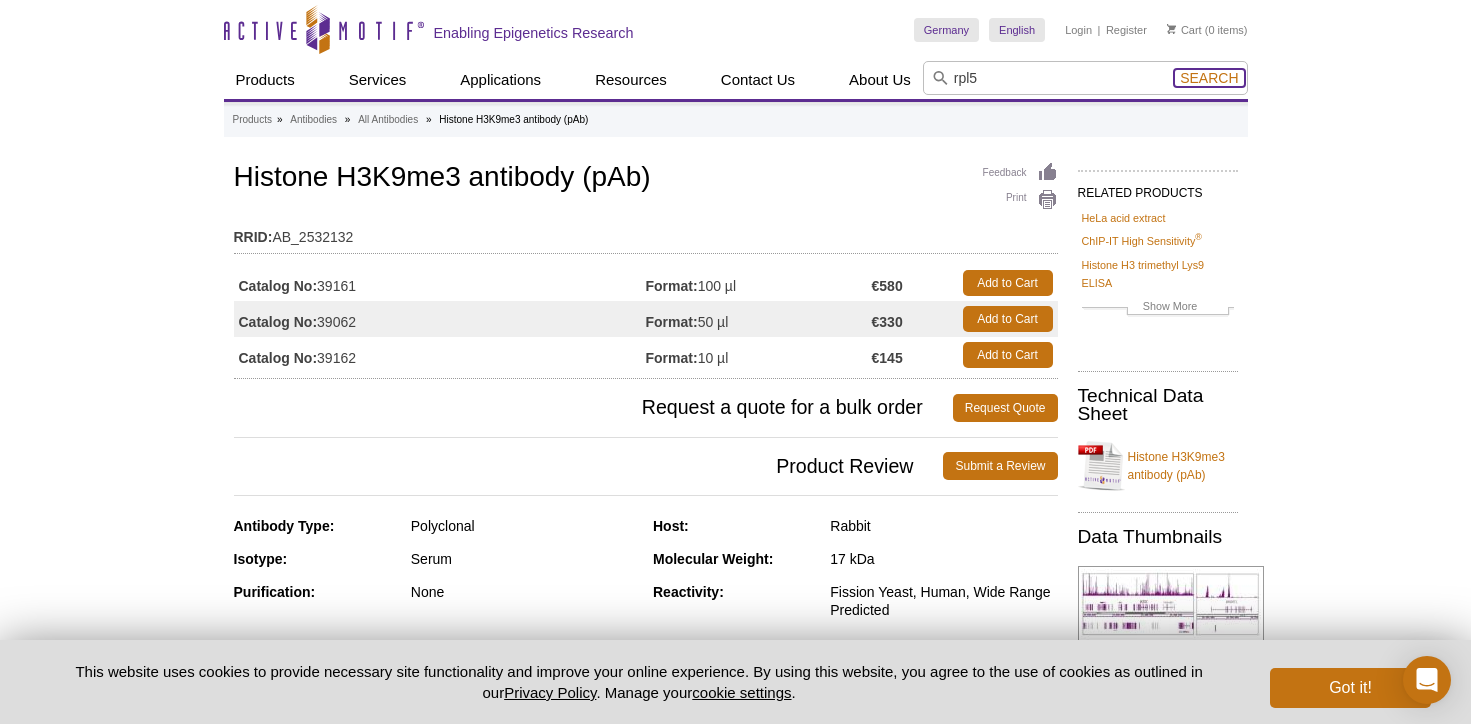 click on "Search" at bounding box center (1209, 78) 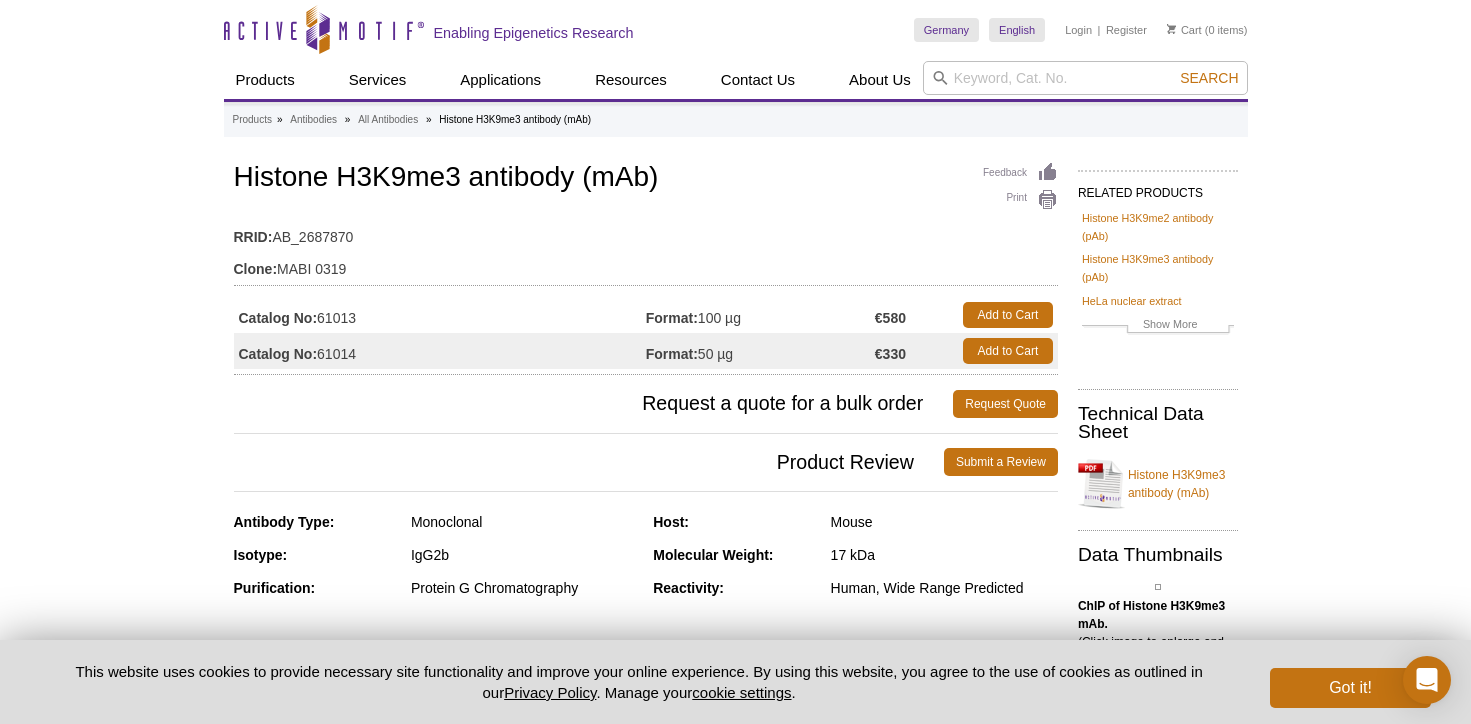 scroll, scrollTop: 0, scrollLeft: 0, axis: both 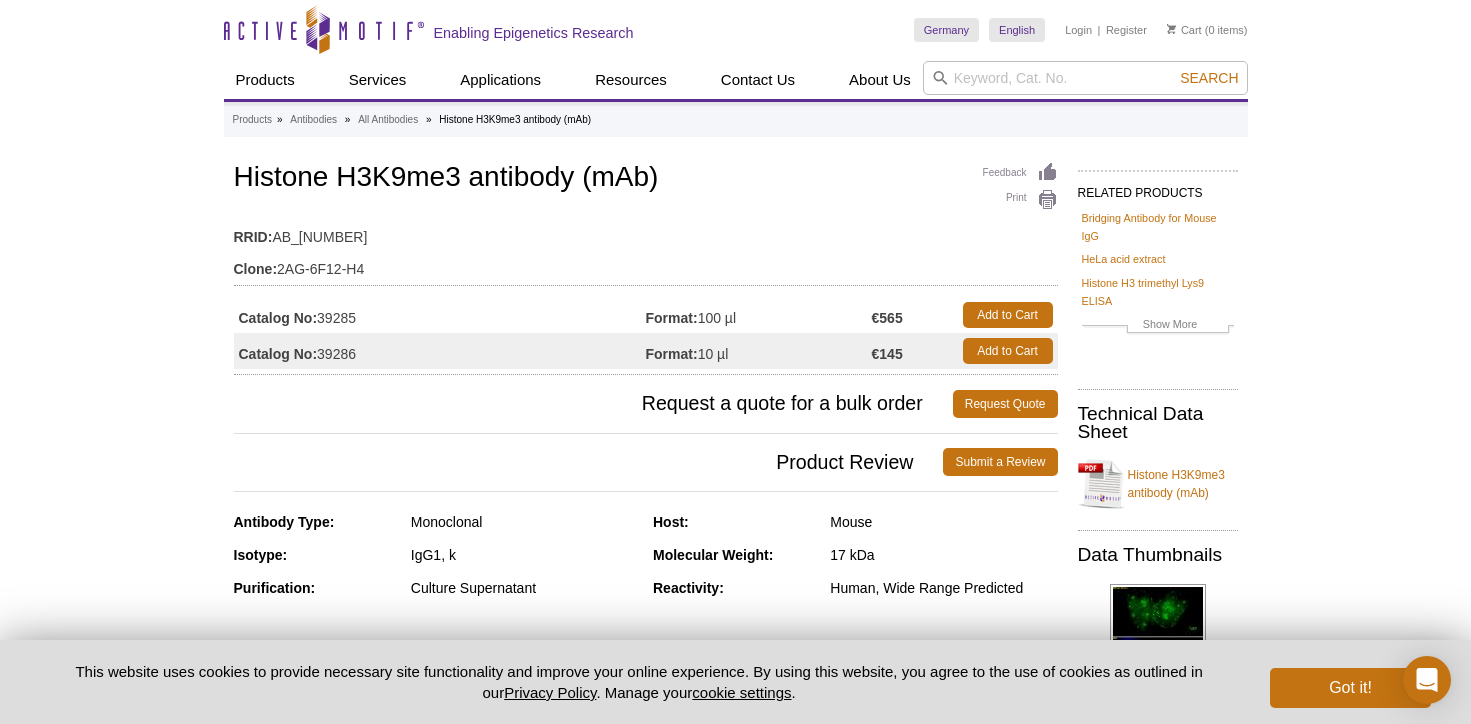 click on "Histone H3K9me3 antibody (mAb)" at bounding box center [646, 179] 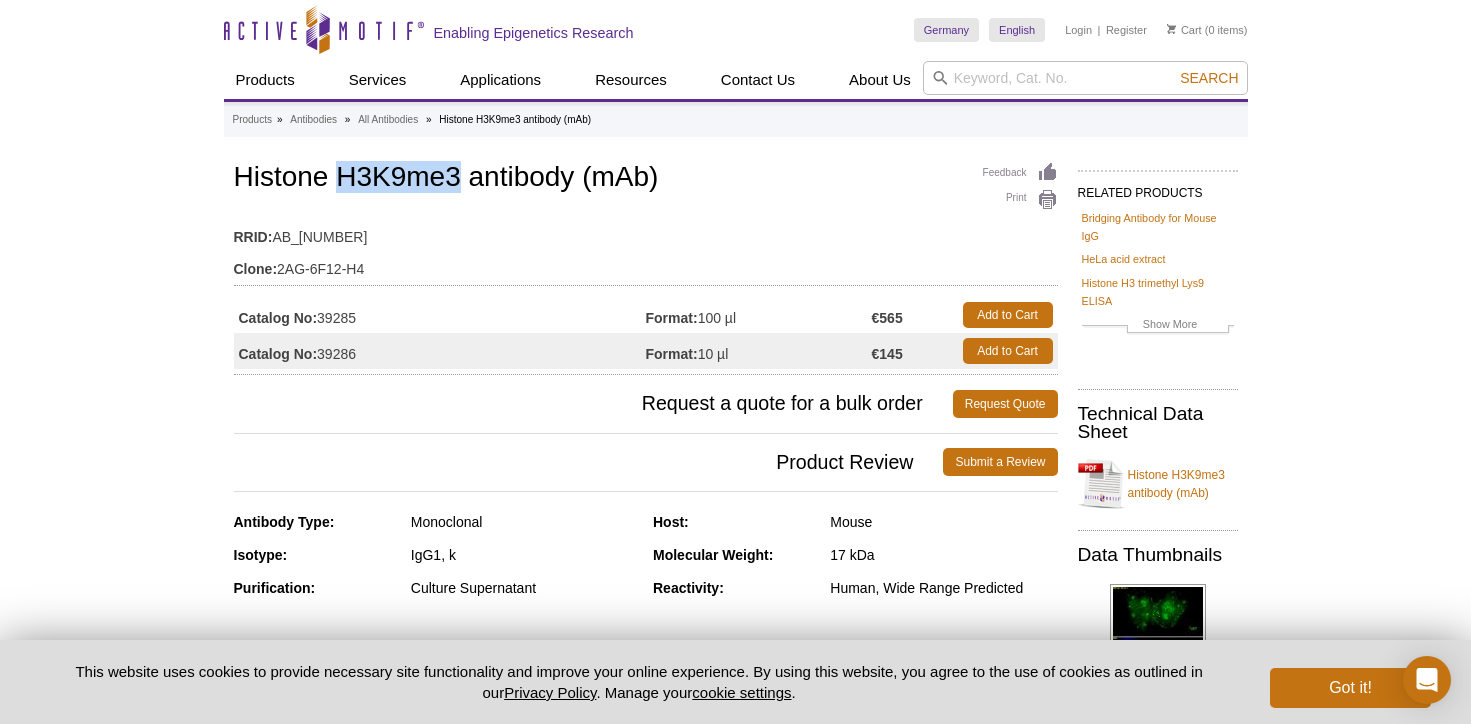 click on "Histone H3K9me3 antibody (mAb)" at bounding box center [646, 179] 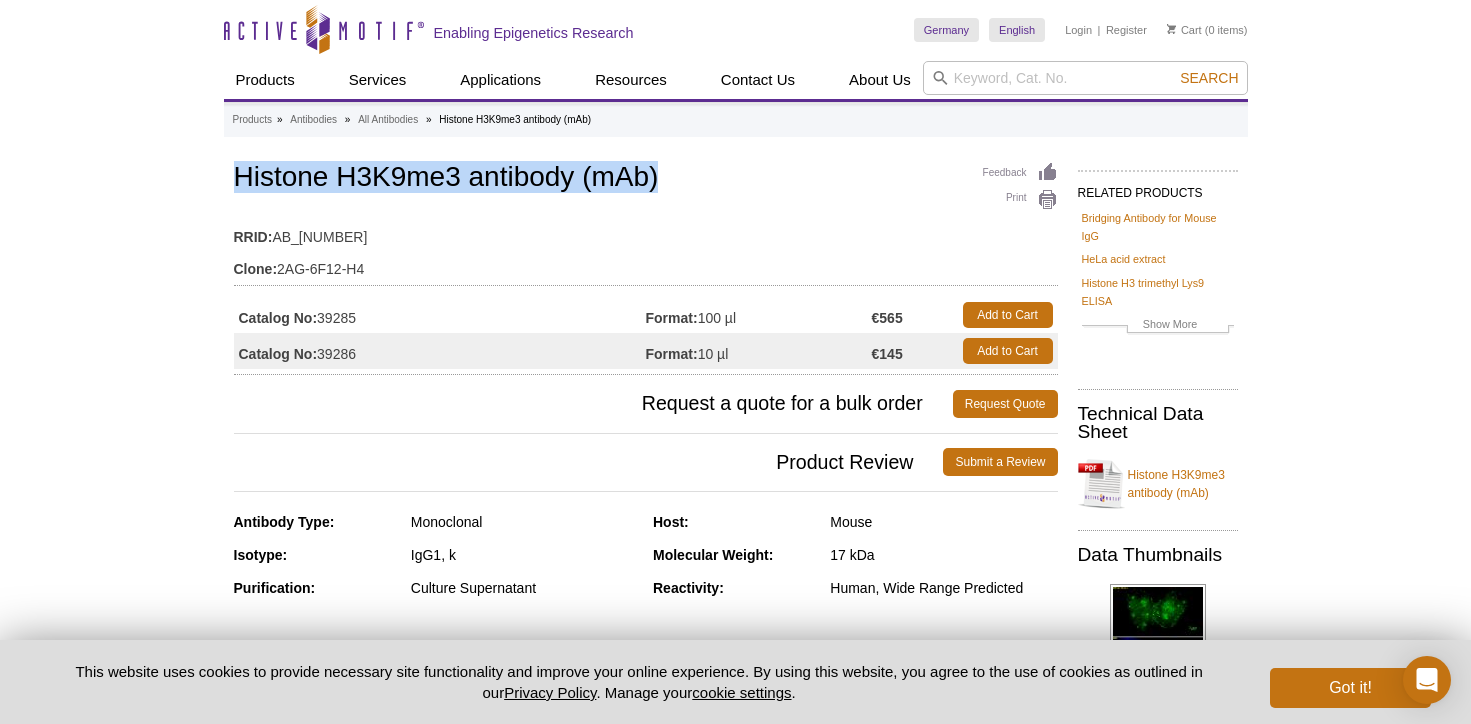 click on "Histone H3K9me3 antibody (mAb)" at bounding box center (646, 179) 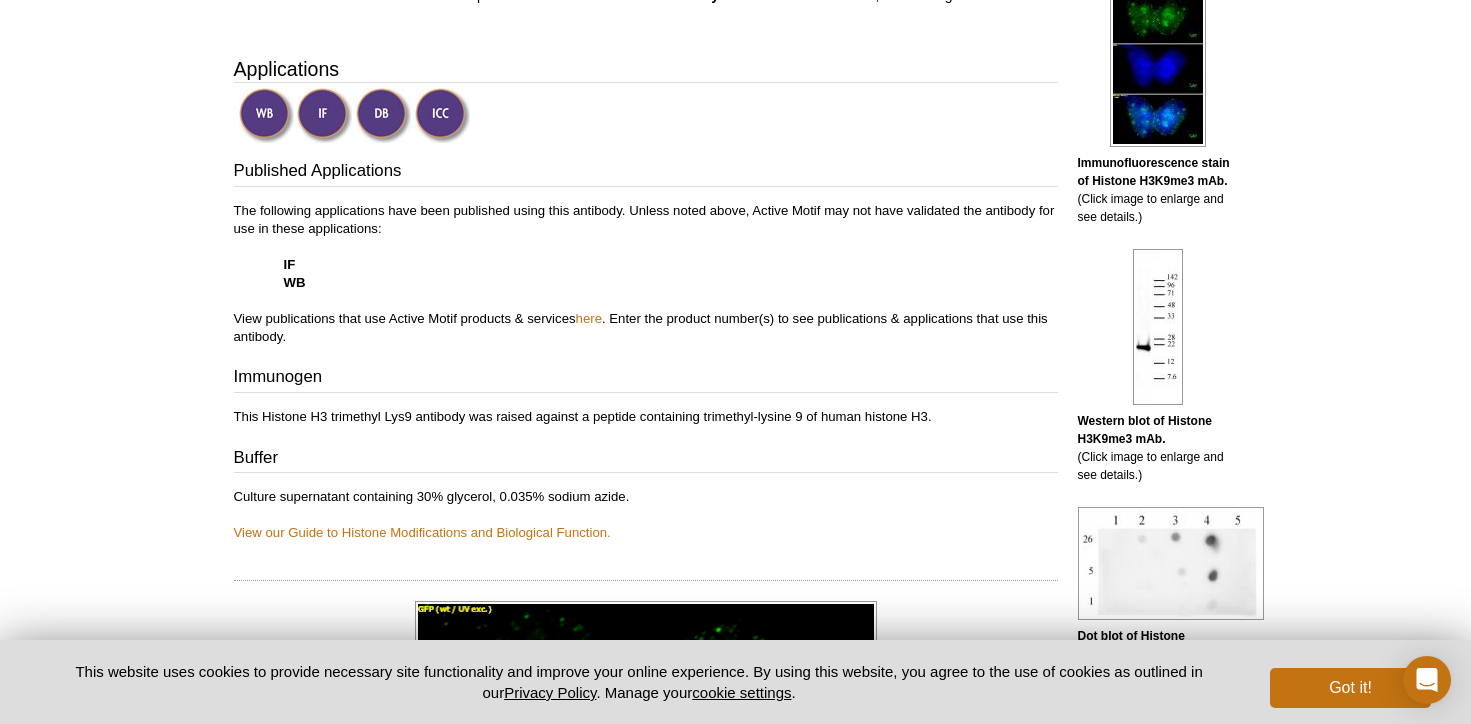 scroll, scrollTop: 595, scrollLeft: 0, axis: vertical 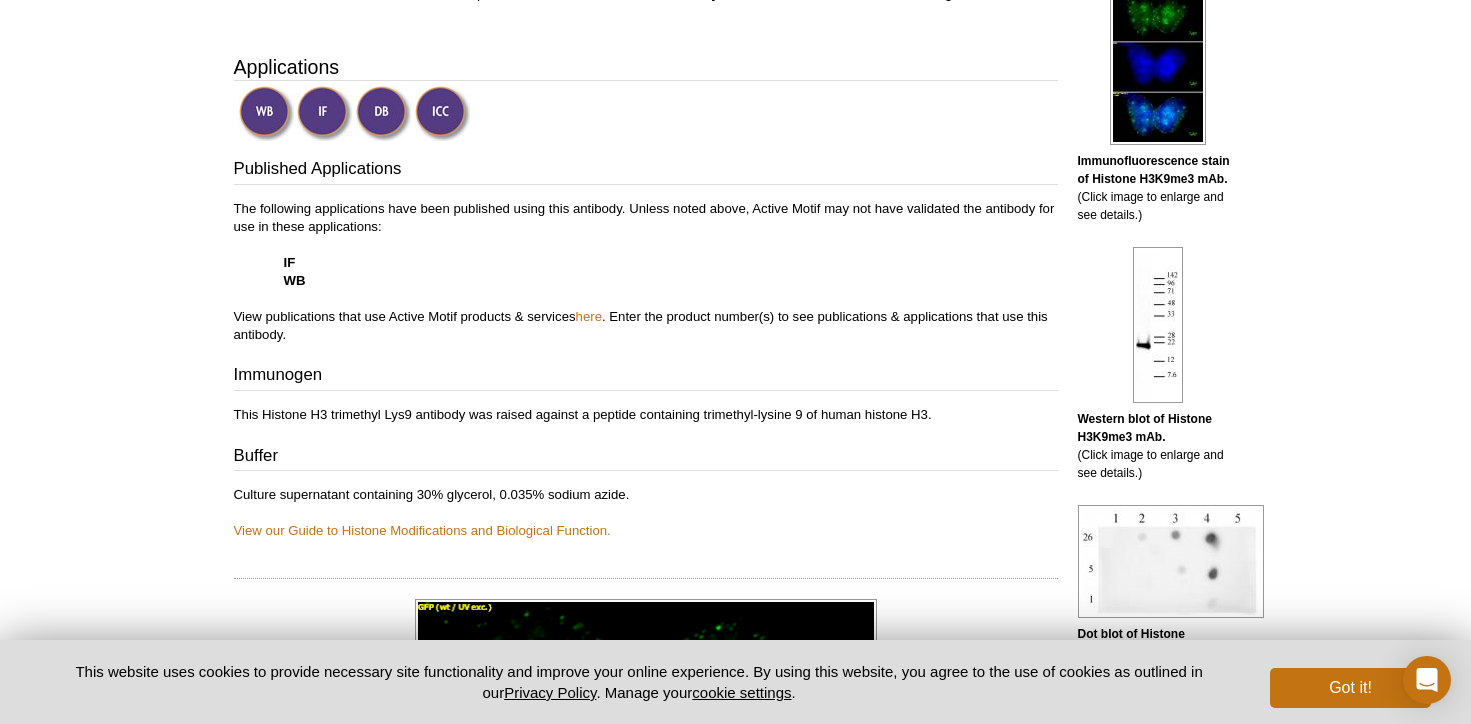 click on "This Histone H3 trimethyl Lys9 antibody was raised against a peptide containing trimethyl-lysine 9 of human histone H3." at bounding box center (646, 415) 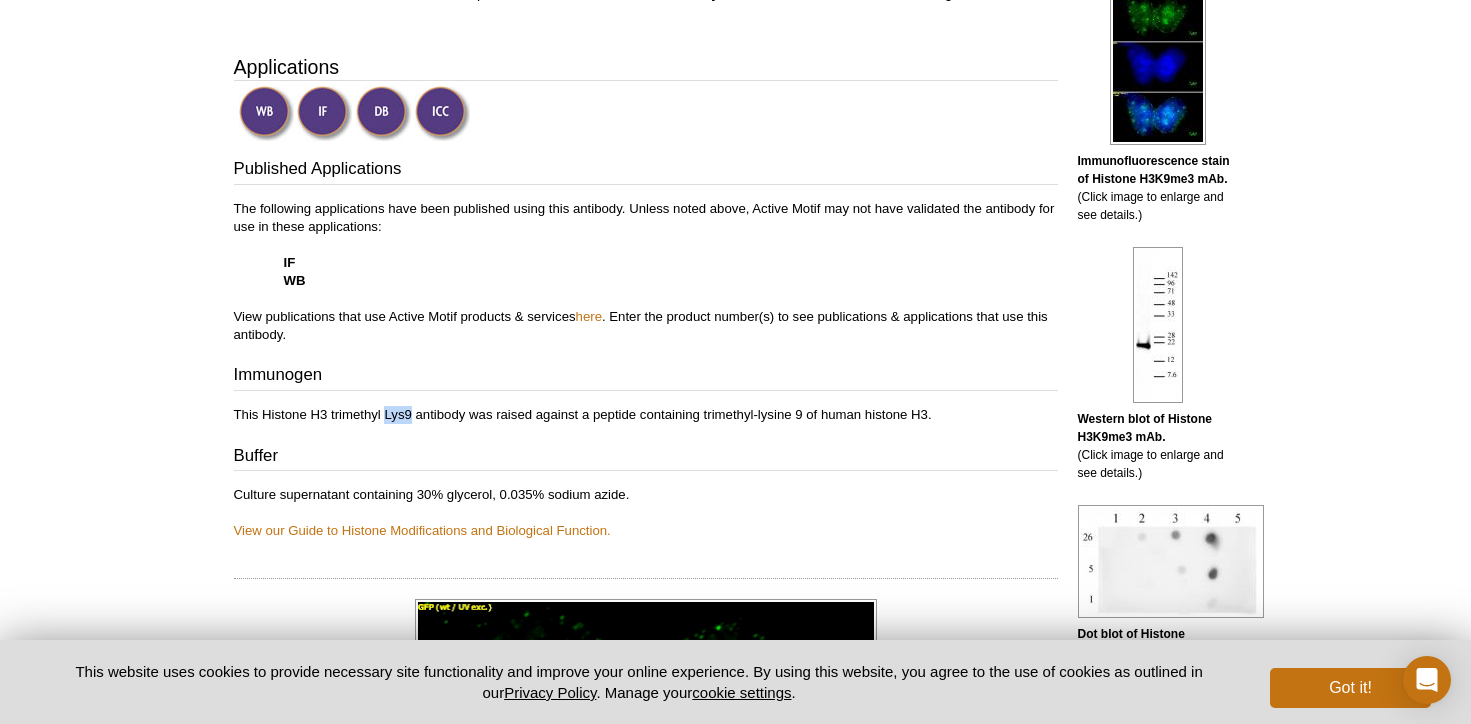 click on "This Histone H3 trimethyl Lys9 antibody was raised against a peptide containing trimethyl-lysine 9 of human histone H3." at bounding box center [646, 415] 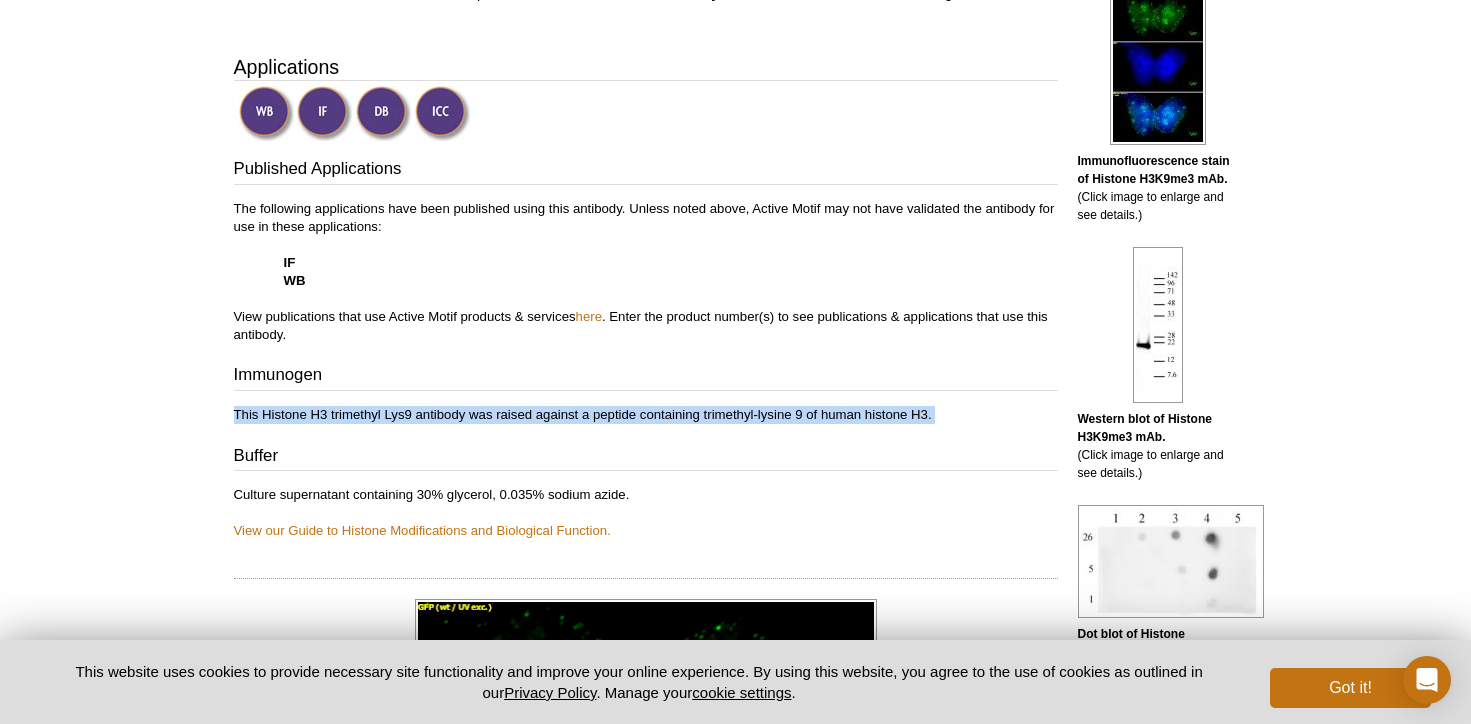 click on "This Histone H3 trimethyl Lys9 antibody was raised against a peptide containing trimethyl-lysine 9 of human histone H3." at bounding box center (646, 415) 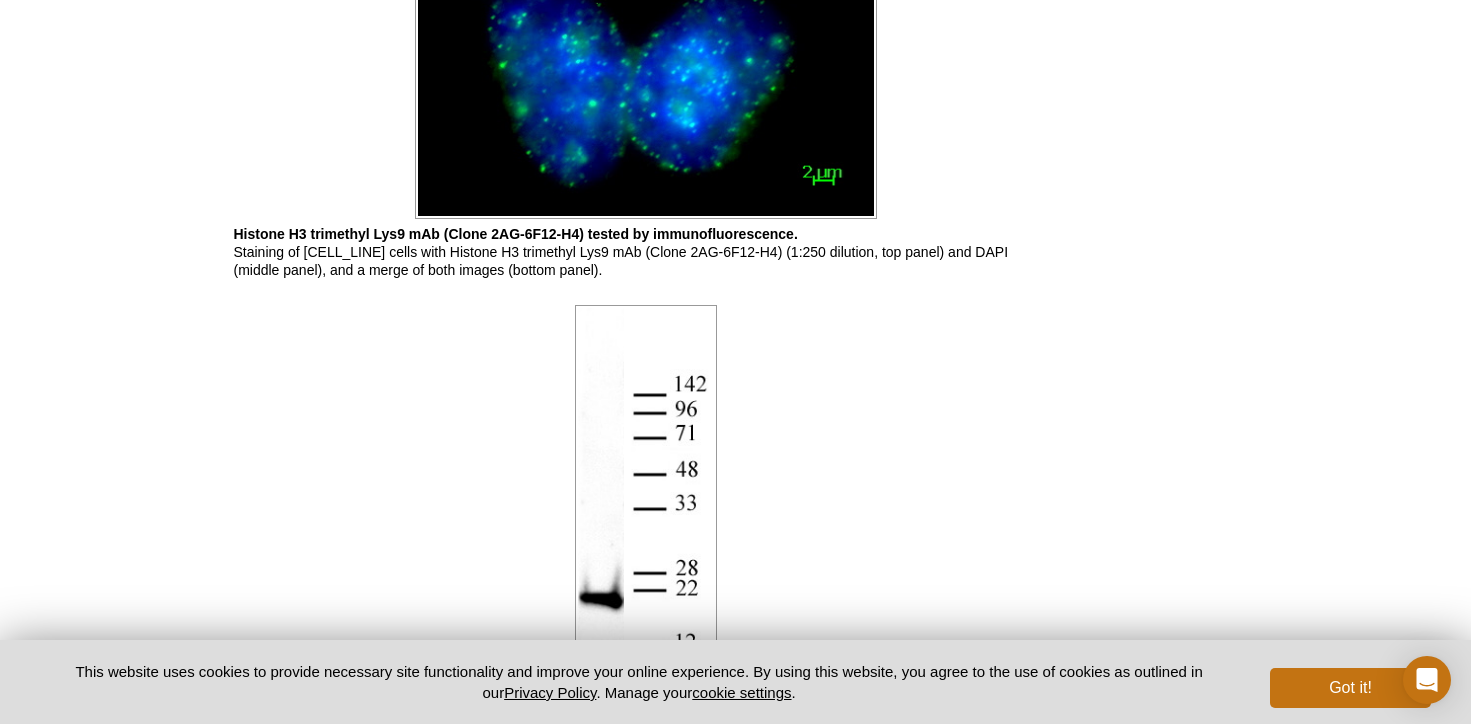scroll, scrollTop: 1741, scrollLeft: 0, axis: vertical 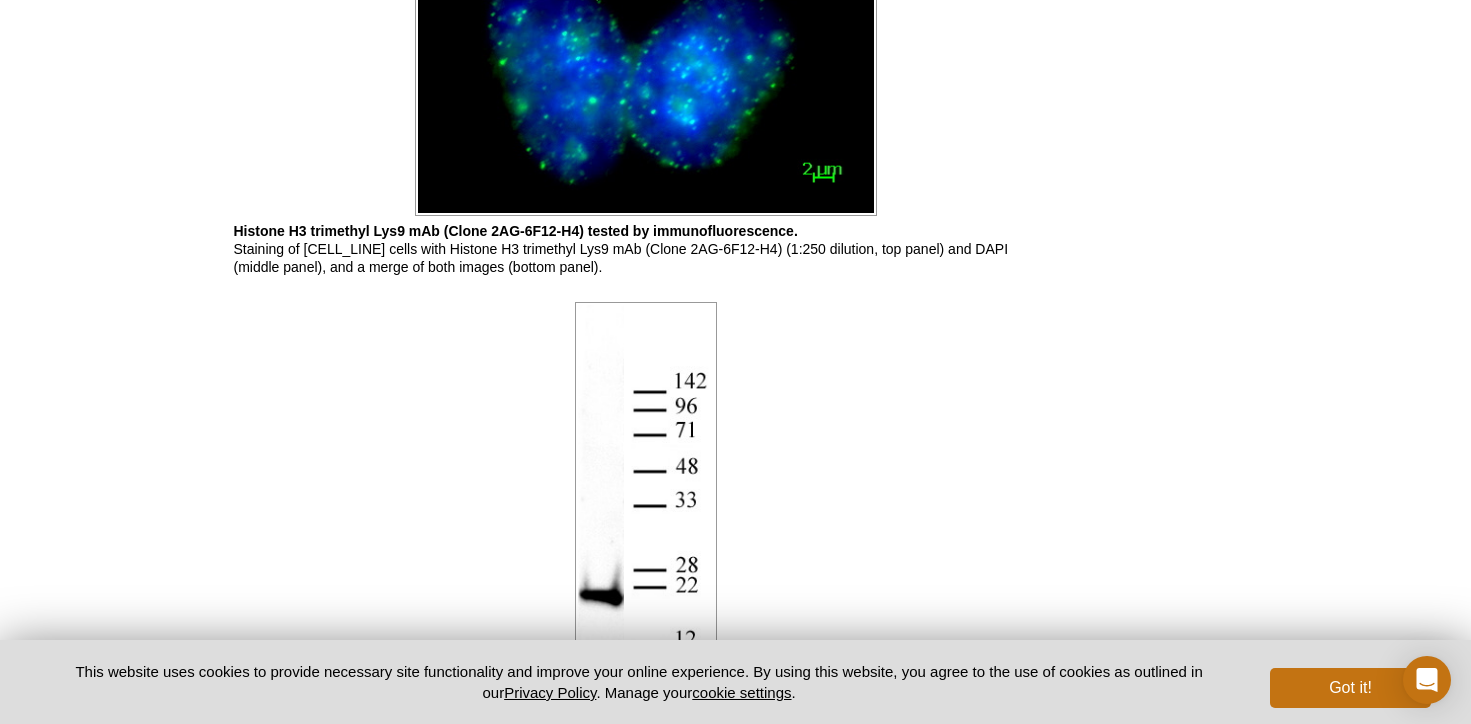 click on "Histone H3 trimethyl Lys9 mAb (Clone 2AG-6F12-H4) tested by immunofluorescence. Staining of HeLa cells with Histone H3 trimethyl Lys9 mAb (Clone 2AG-6F12-H4) (1:250 dilution, top panel) and DAPI (middle panel), and a merge of both images (bottom panel)." at bounding box center (646, 249) 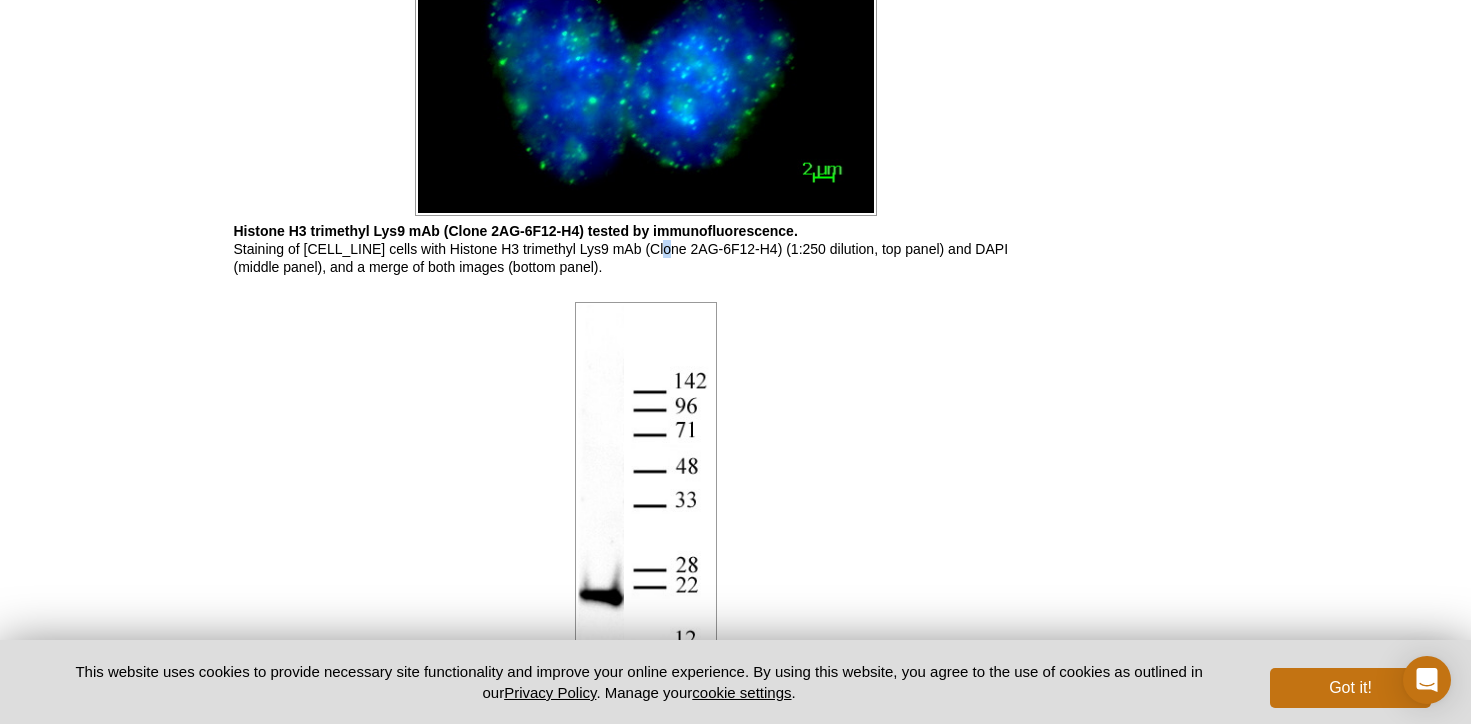 click on "Histone H3 trimethyl Lys9 mAb (Clone 2AG-6F12-H4) tested by immunofluorescence. Staining of HeLa cells with Histone H3 trimethyl Lys9 mAb (Clone 2AG-6F12-H4) (1:250 dilution, top panel) and DAPI (middle panel), and a merge of both images (bottom panel)." at bounding box center [646, 249] 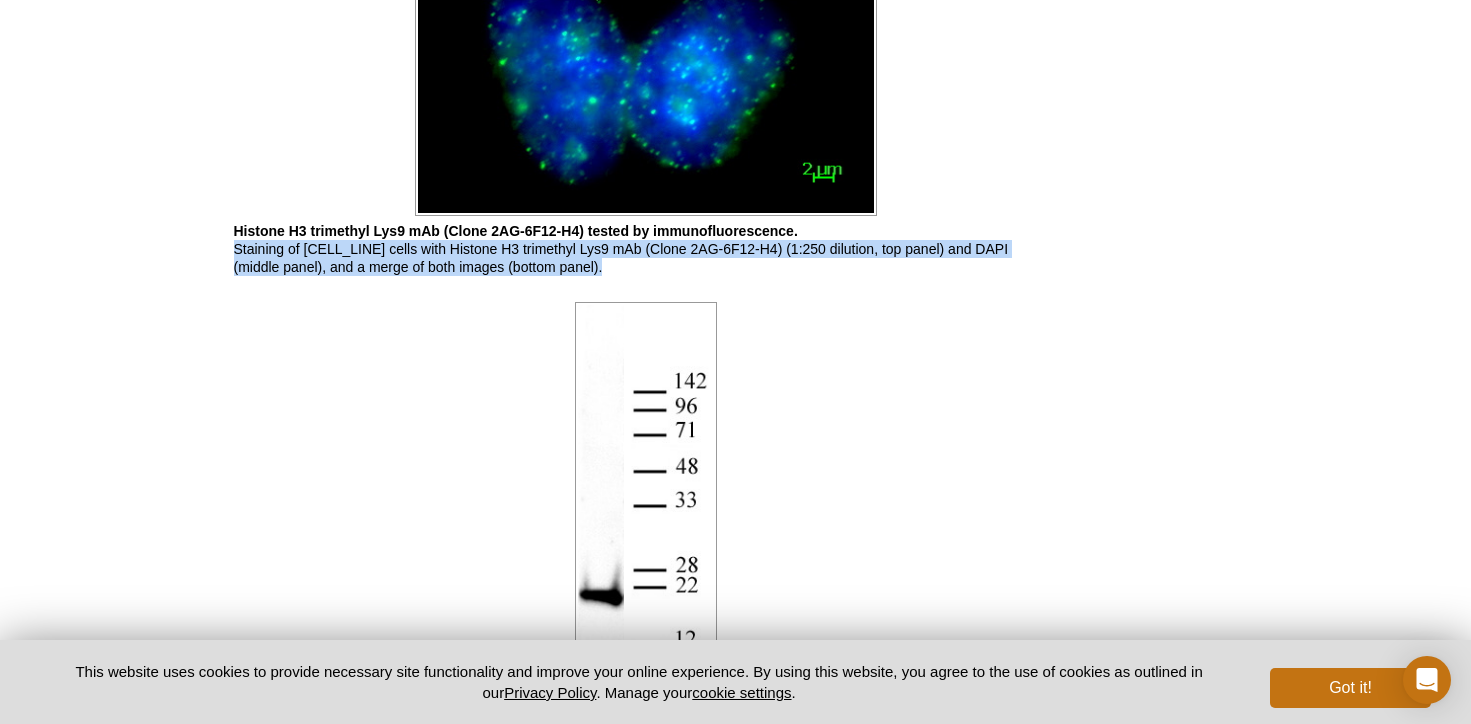 click on "Histone H3 trimethyl Lys9 mAb (Clone 2AG-6F12-H4) tested by immunofluorescence. Staining of HeLa cells with Histone H3 trimethyl Lys9 mAb (Clone 2AG-6F12-H4) (1:250 dilution, top panel) and DAPI (middle panel), and a merge of both images (bottom panel)." at bounding box center (646, 249) 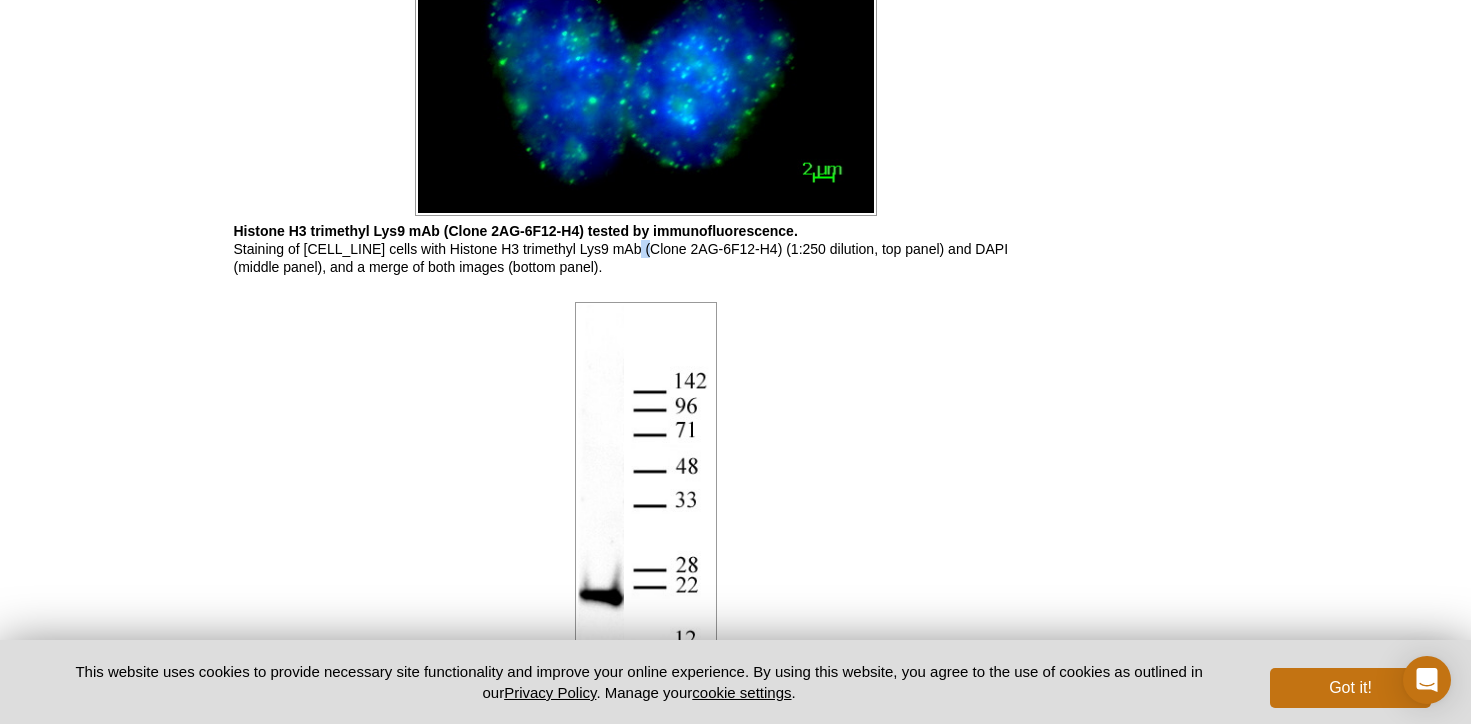 click on "Histone H3 trimethyl Lys9 mAb (Clone 2AG-6F12-H4) tested by immunofluorescence. Staining of HeLa cells with Histone H3 trimethyl Lys9 mAb (Clone 2AG-6F12-H4) (1:250 dilution, top panel) and DAPI (middle panel), and a merge of both images (bottom panel)." at bounding box center [646, 249] 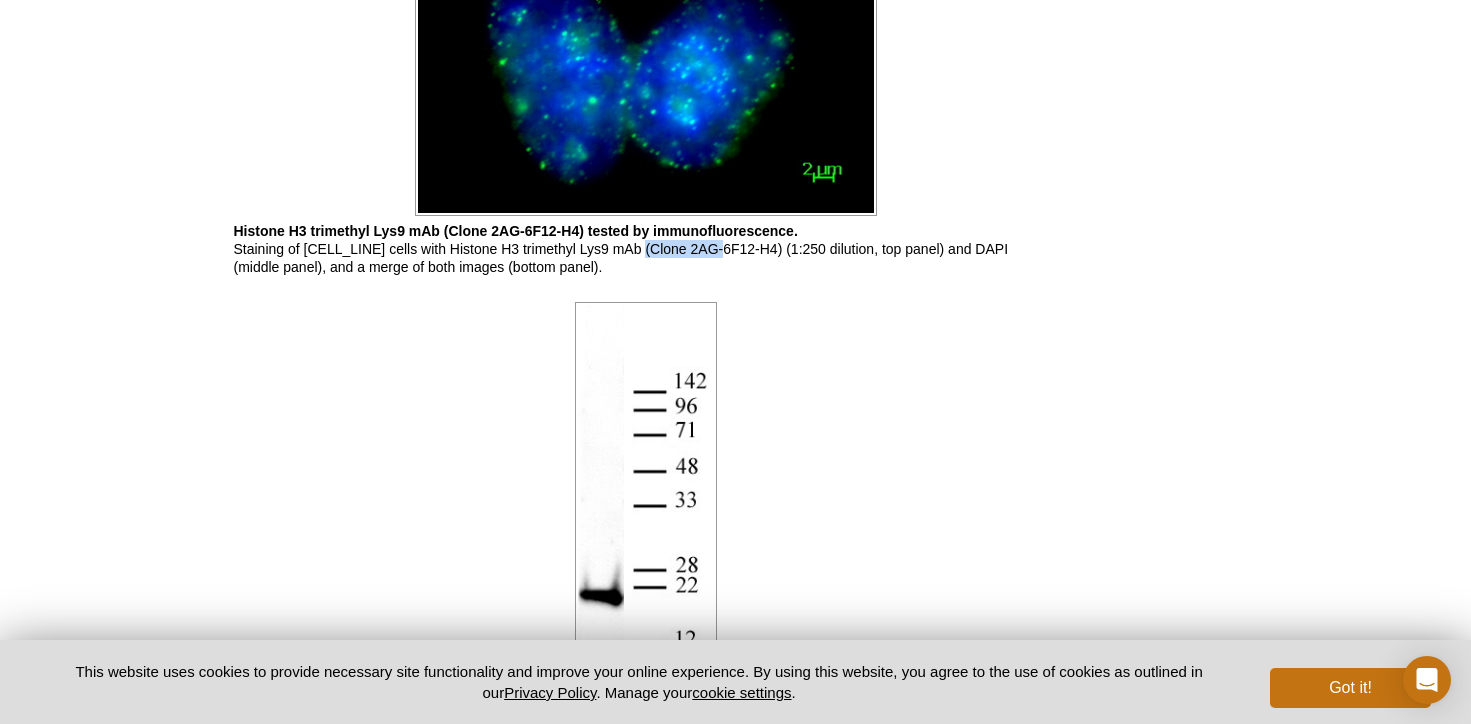 drag, startPoint x: 642, startPoint y: 247, endPoint x: 730, endPoint y: 251, distance: 88.09086 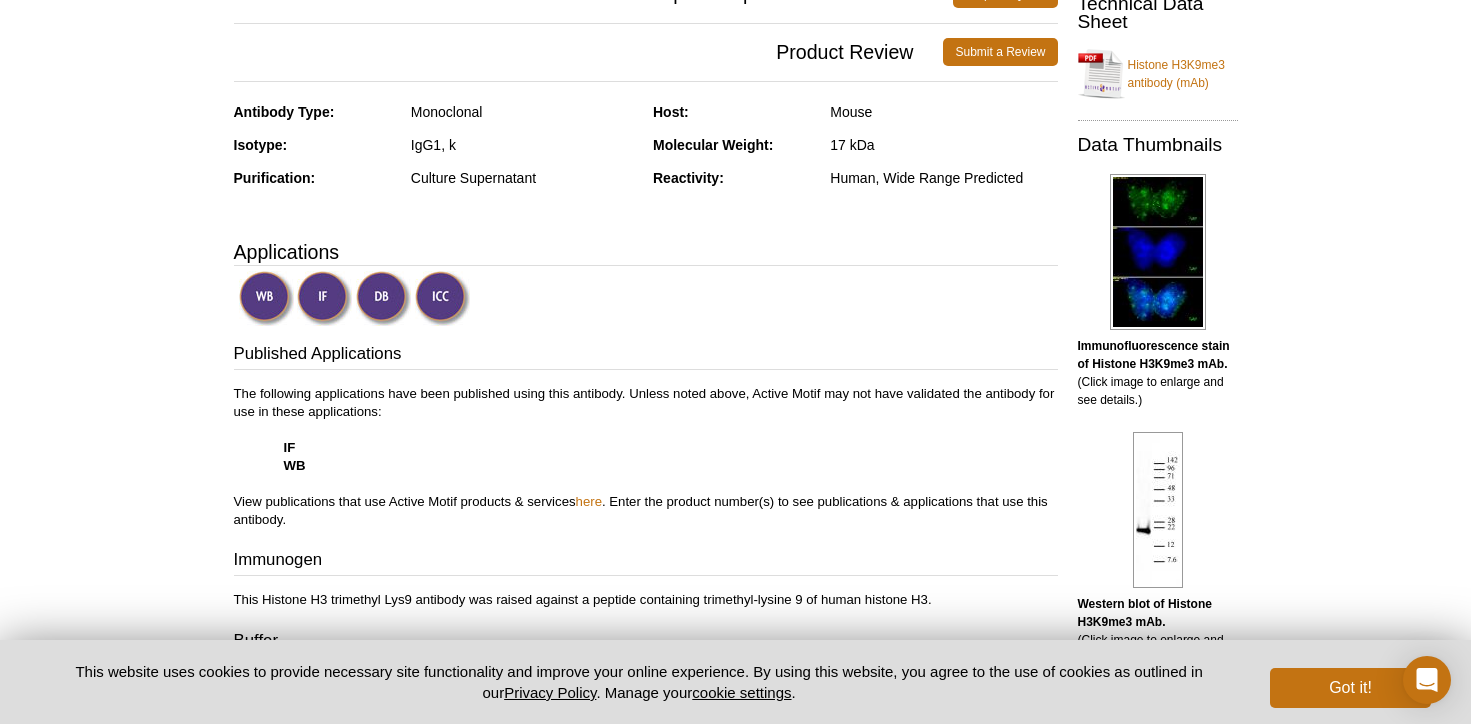 scroll, scrollTop: 397, scrollLeft: 0, axis: vertical 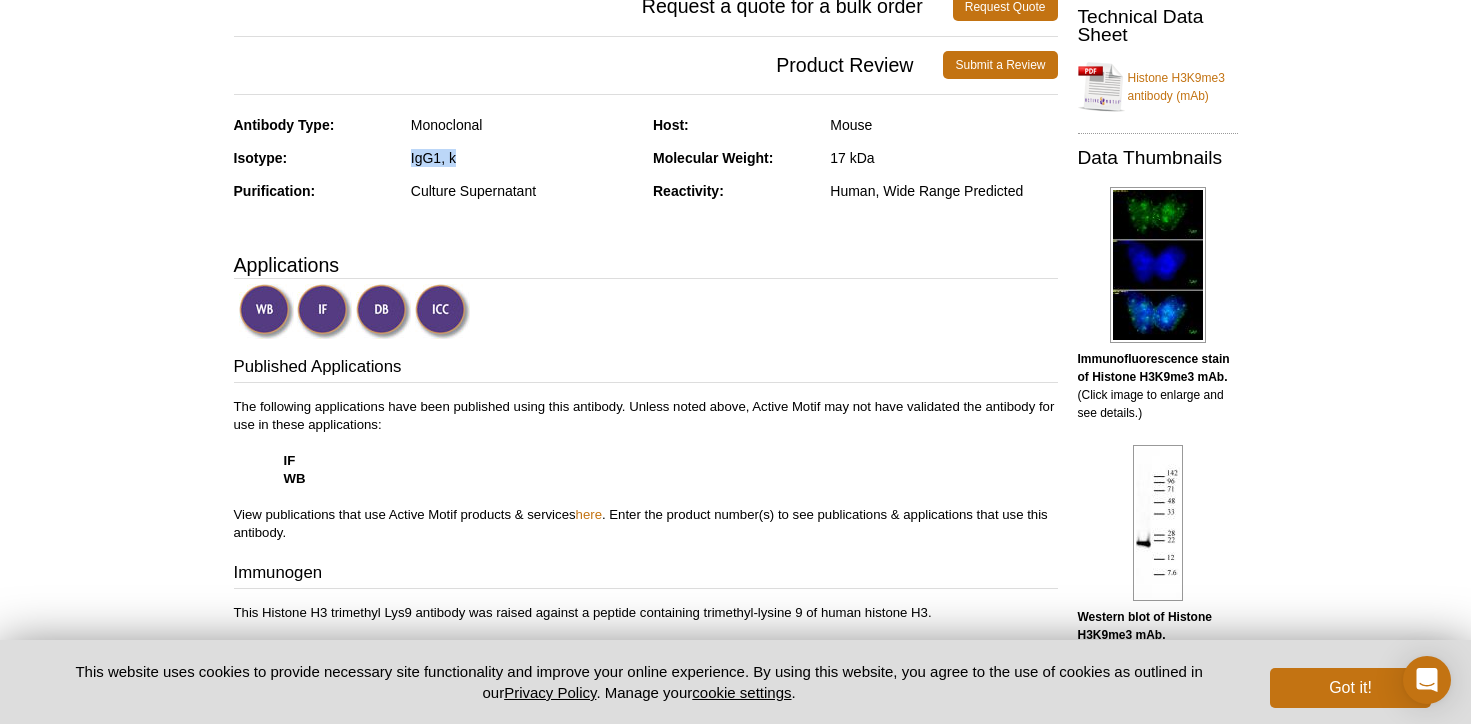 drag, startPoint x: 409, startPoint y: 160, endPoint x: 476, endPoint y: 160, distance: 67 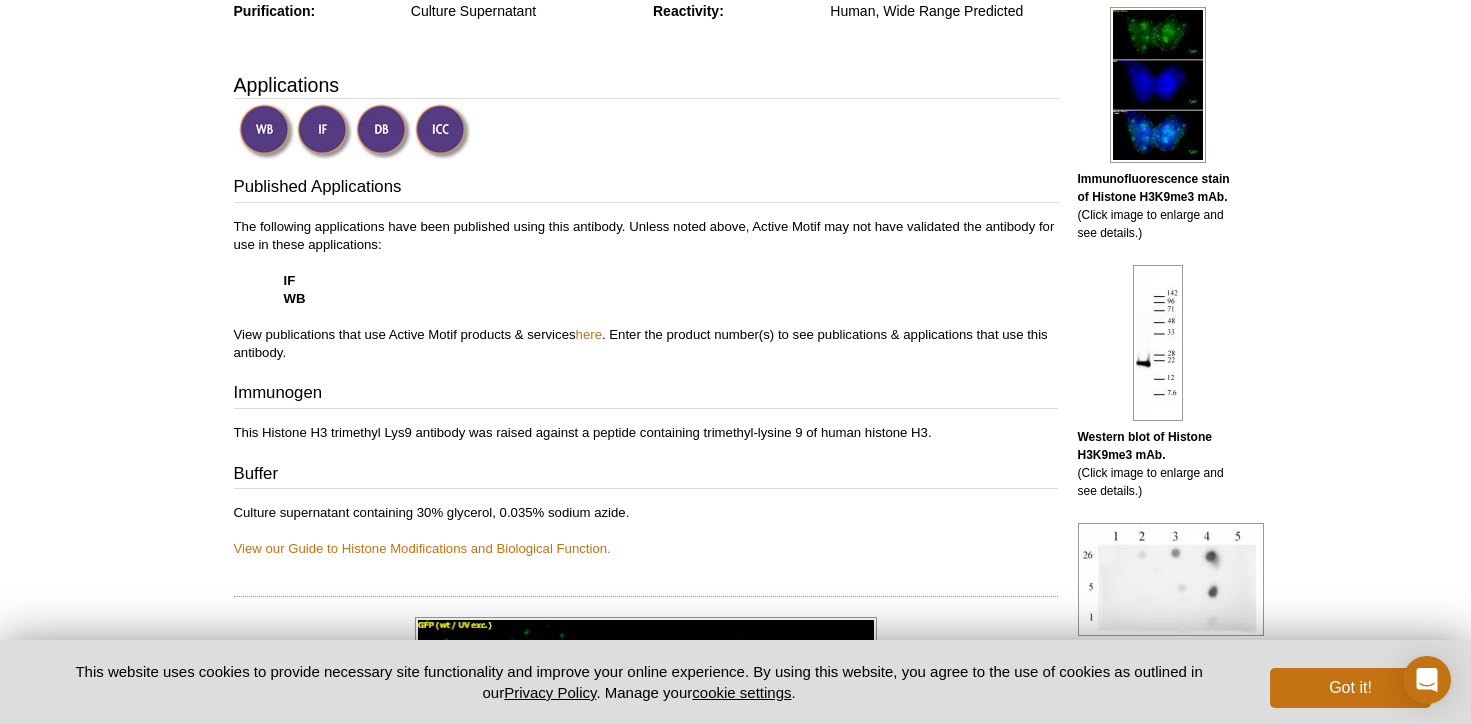 scroll, scrollTop: 584, scrollLeft: 0, axis: vertical 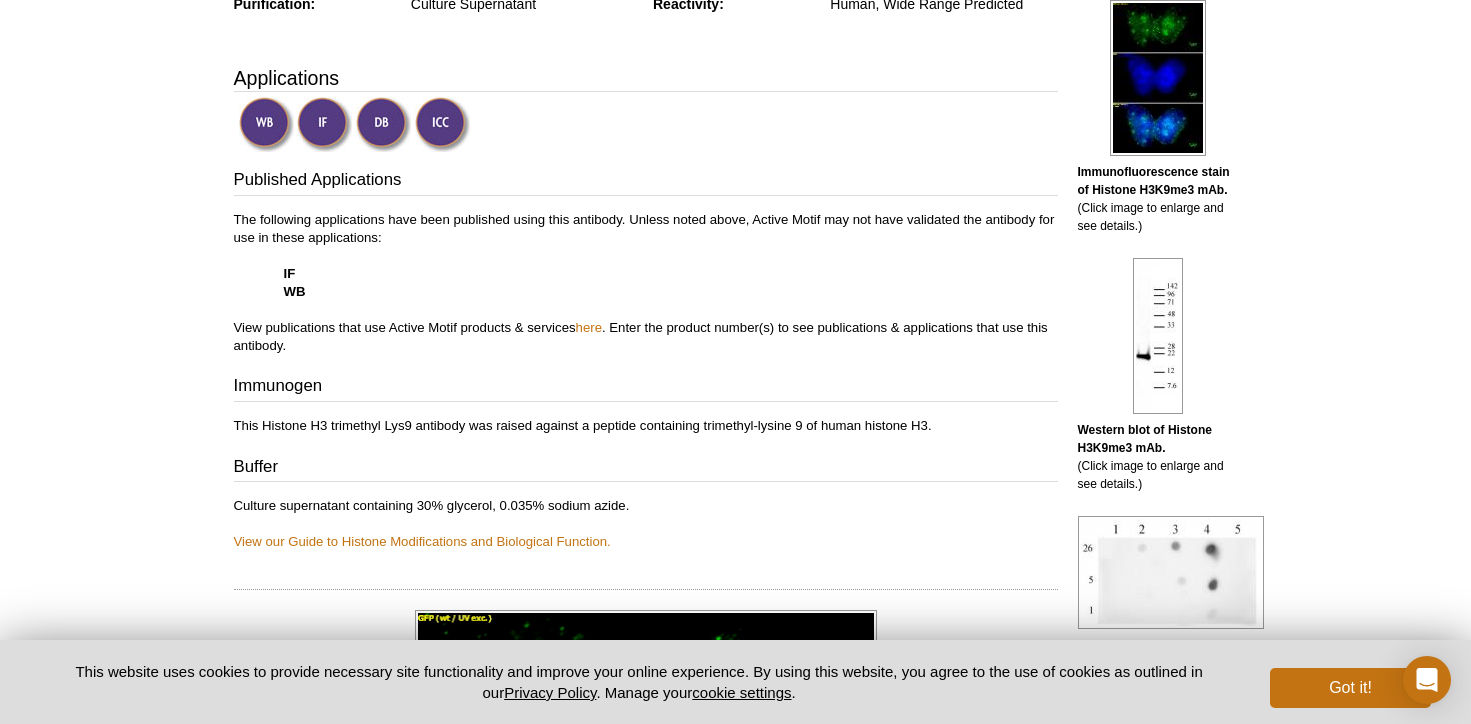 click on "Culture supernatant containing 30% glycerol, 0.035% sodium azide. View our Guide to Histone Modifications and Biological Function." at bounding box center [646, 524] 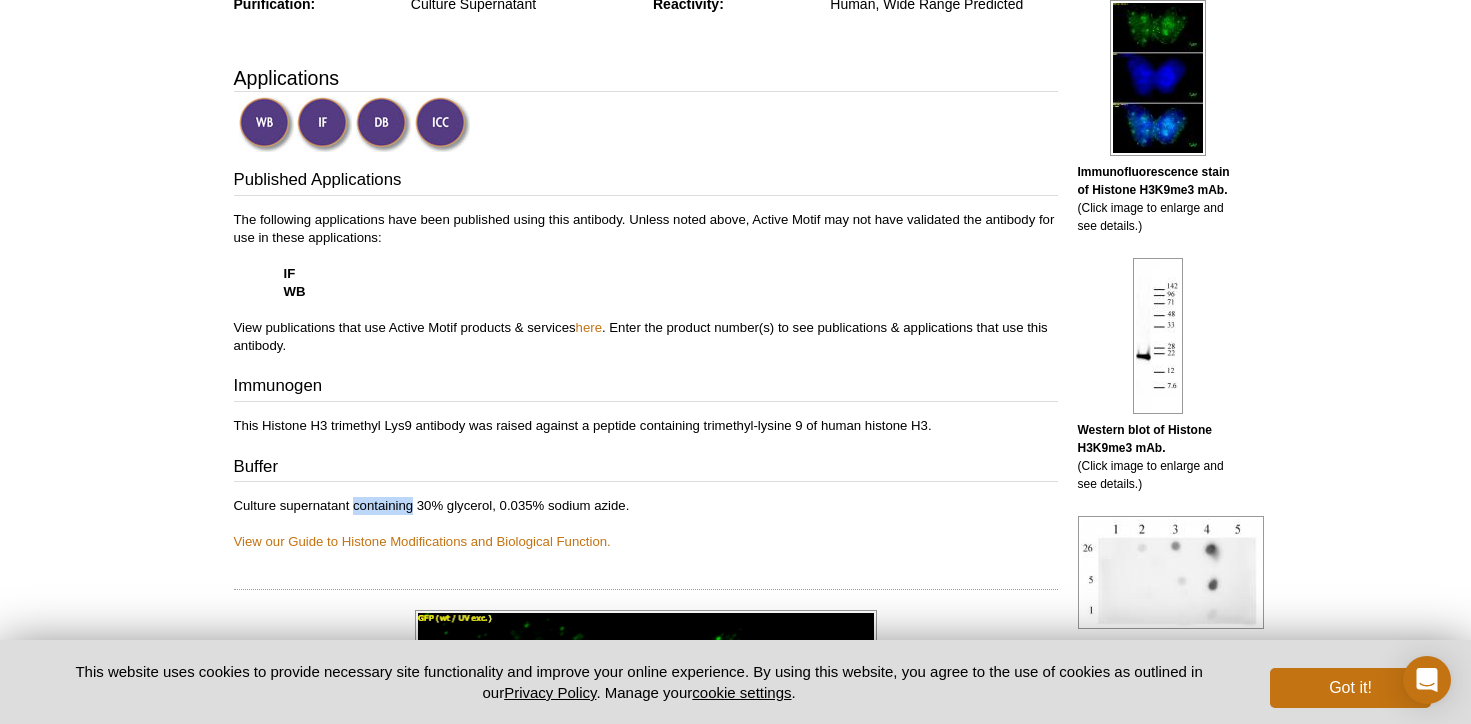 click on "Culture supernatant containing 30% glycerol, 0.035% sodium azide. View our Guide to Histone Modifications and Biological Function." at bounding box center (646, 524) 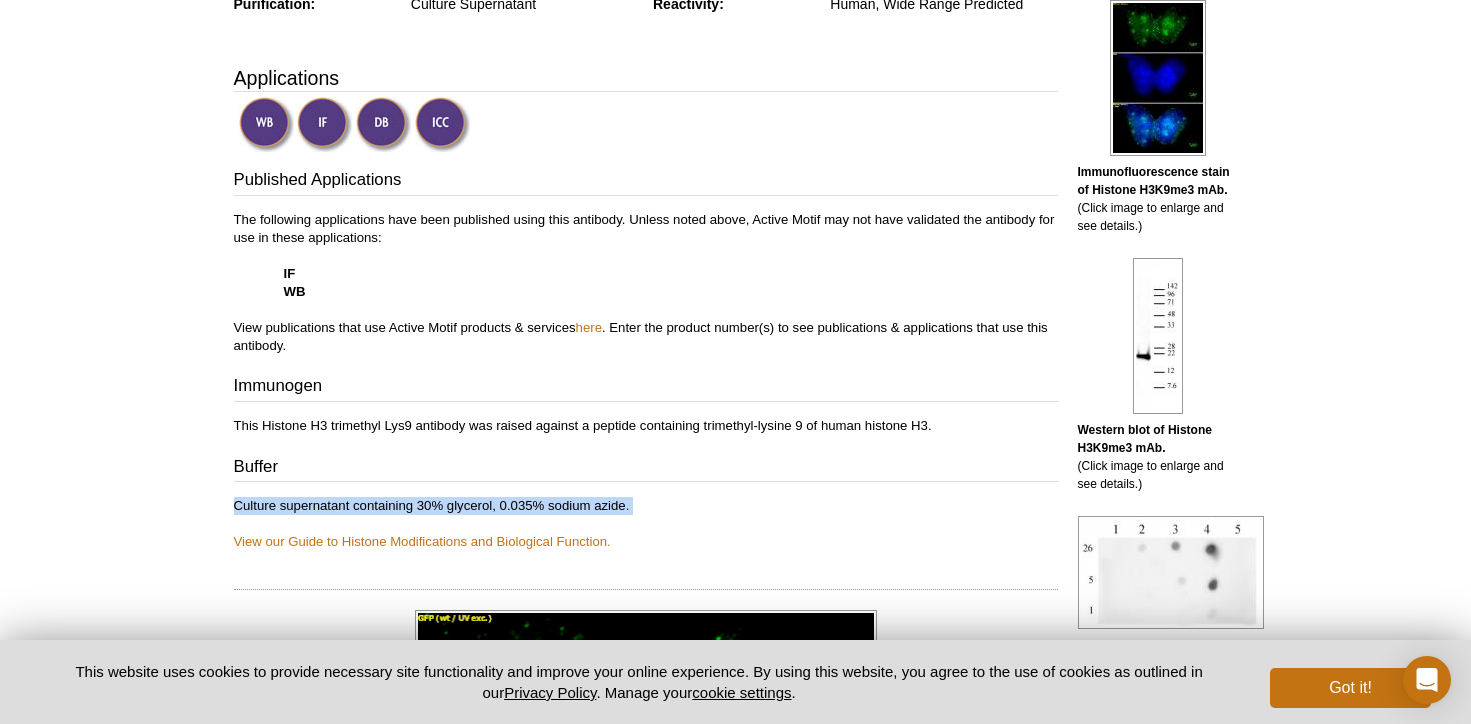 click on "Culture supernatant containing 30% glycerol, 0.035% sodium azide. View our Guide to Histone Modifications and Biological Function." at bounding box center [646, 524] 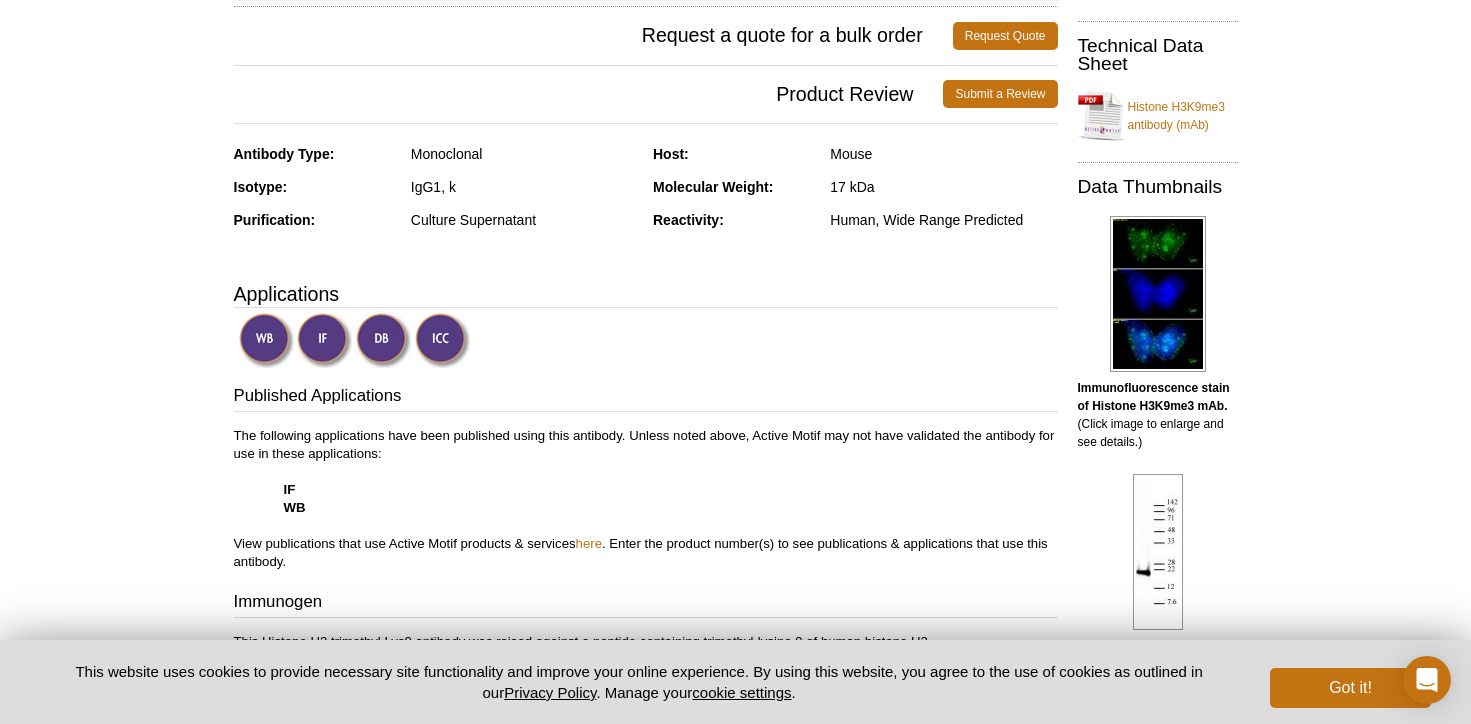 scroll, scrollTop: 366, scrollLeft: 0, axis: vertical 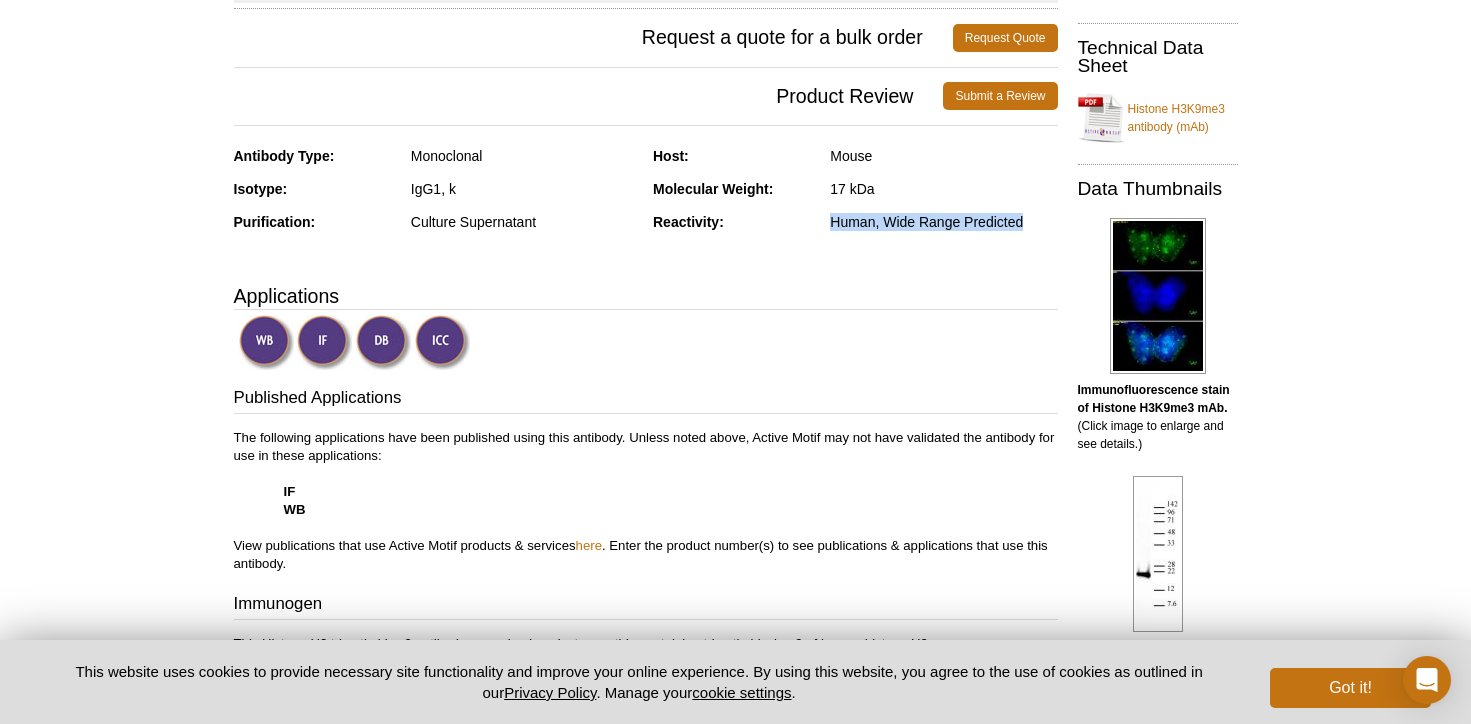 drag, startPoint x: 829, startPoint y: 221, endPoint x: 1047, endPoint y: 219, distance: 218.00917 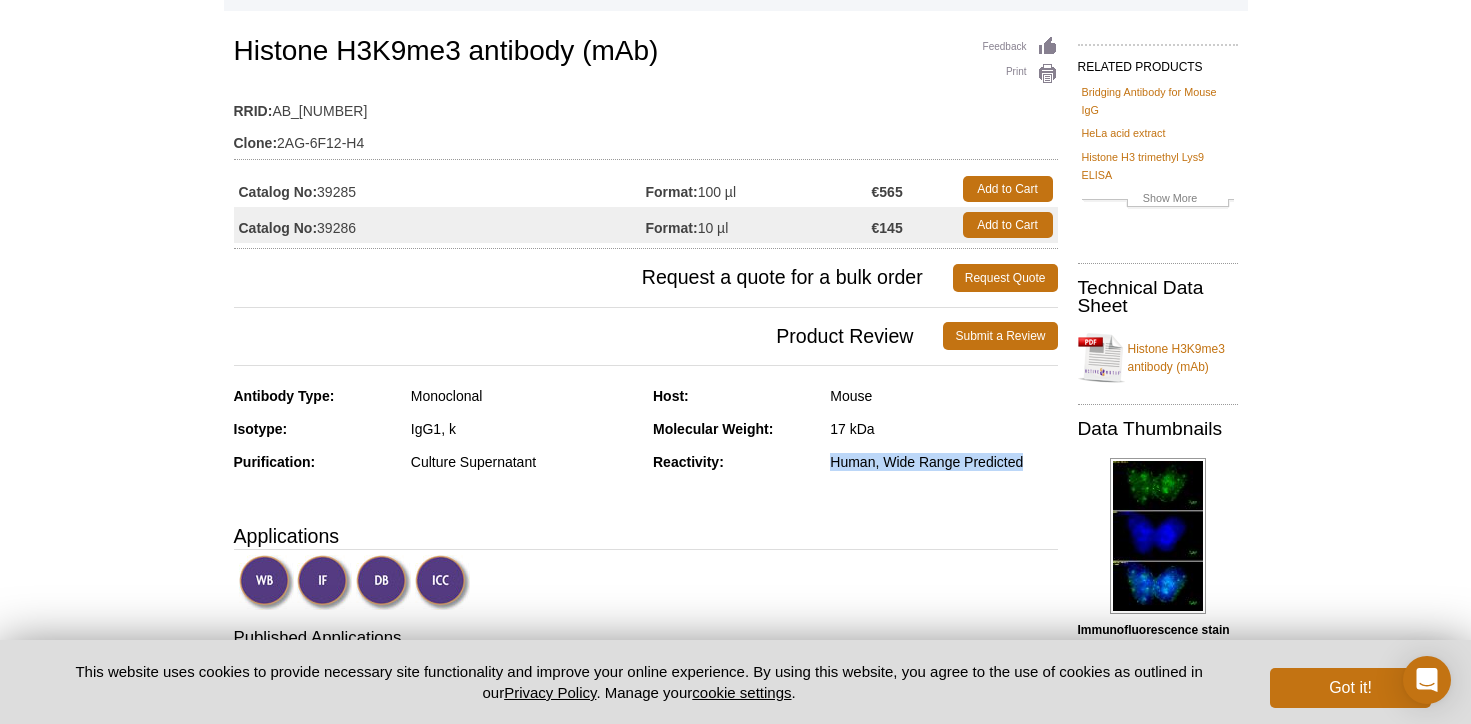 scroll, scrollTop: 123, scrollLeft: 0, axis: vertical 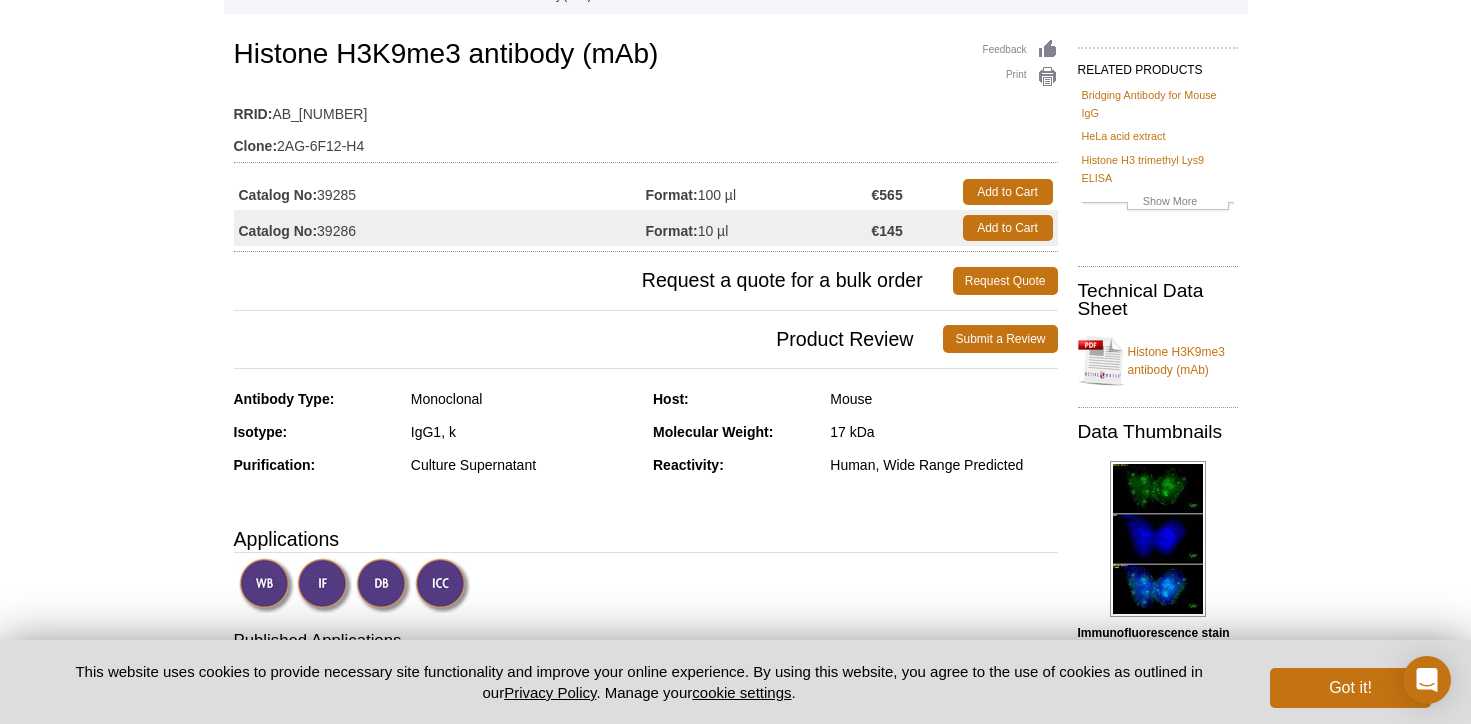 click on "Catalog No:  39286" at bounding box center [440, 228] 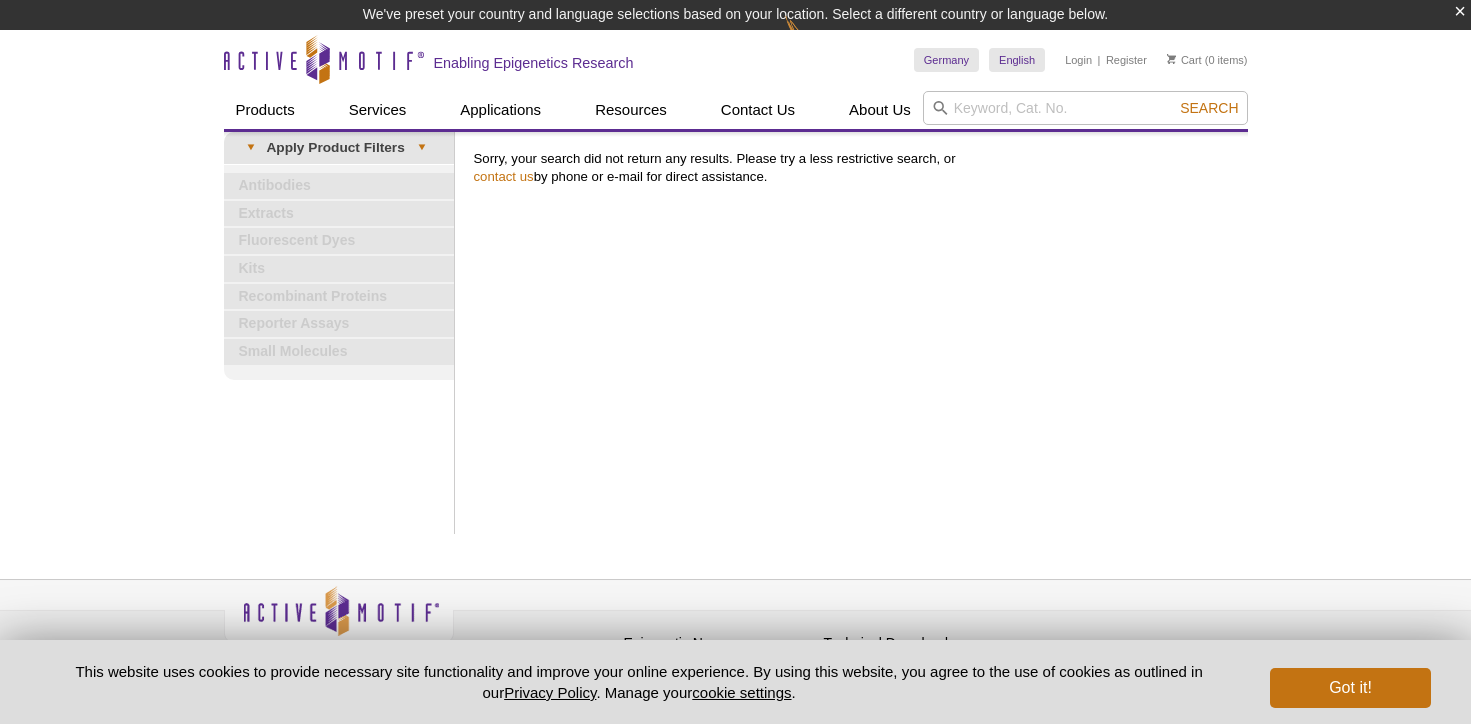 scroll, scrollTop: 0, scrollLeft: 0, axis: both 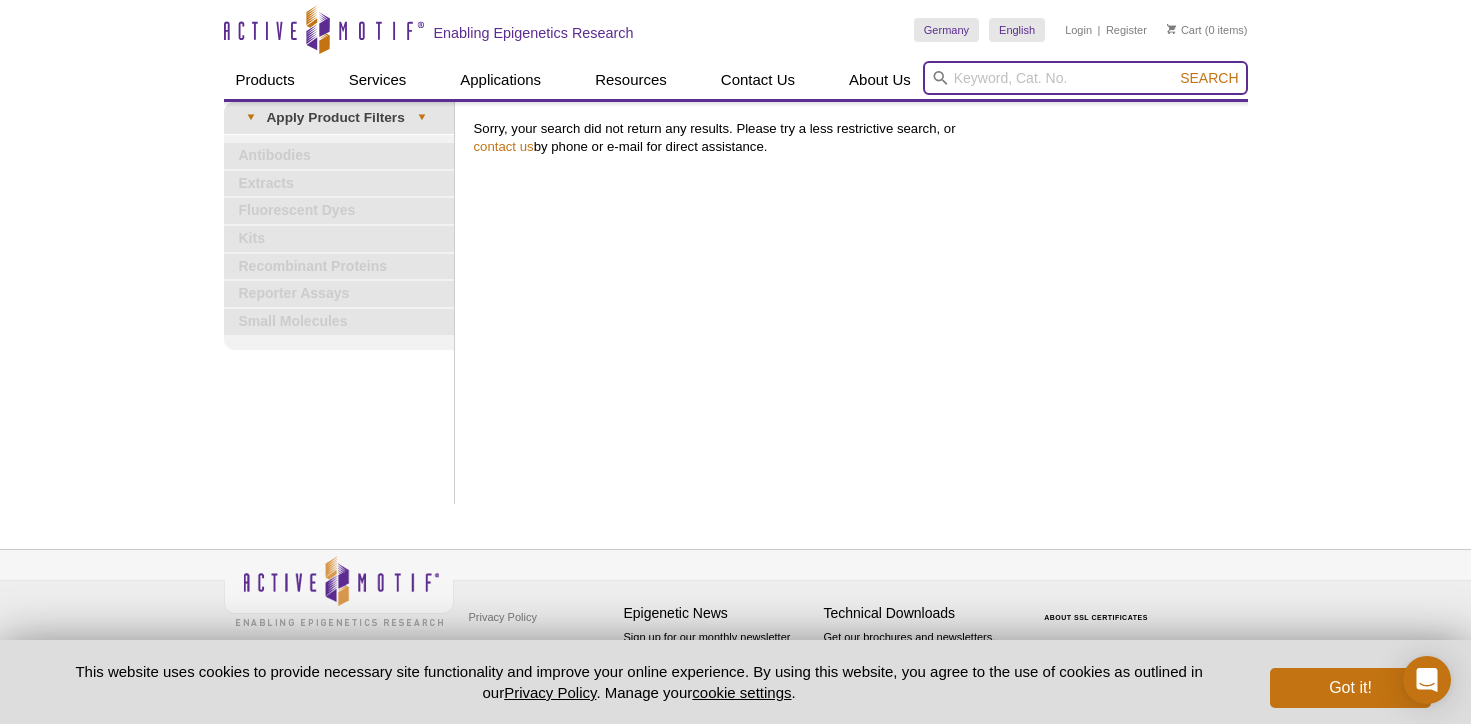 click at bounding box center [1085, 78] 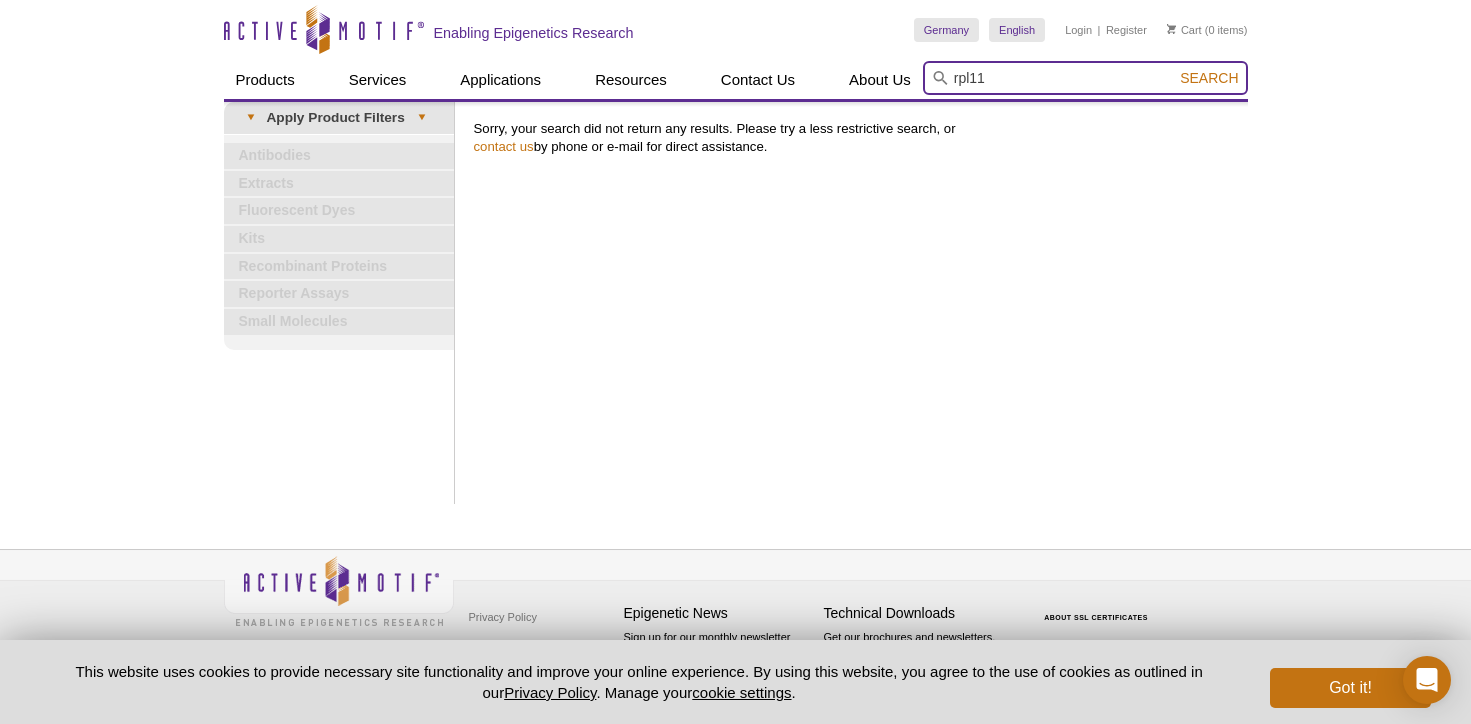 type on "rpl11" 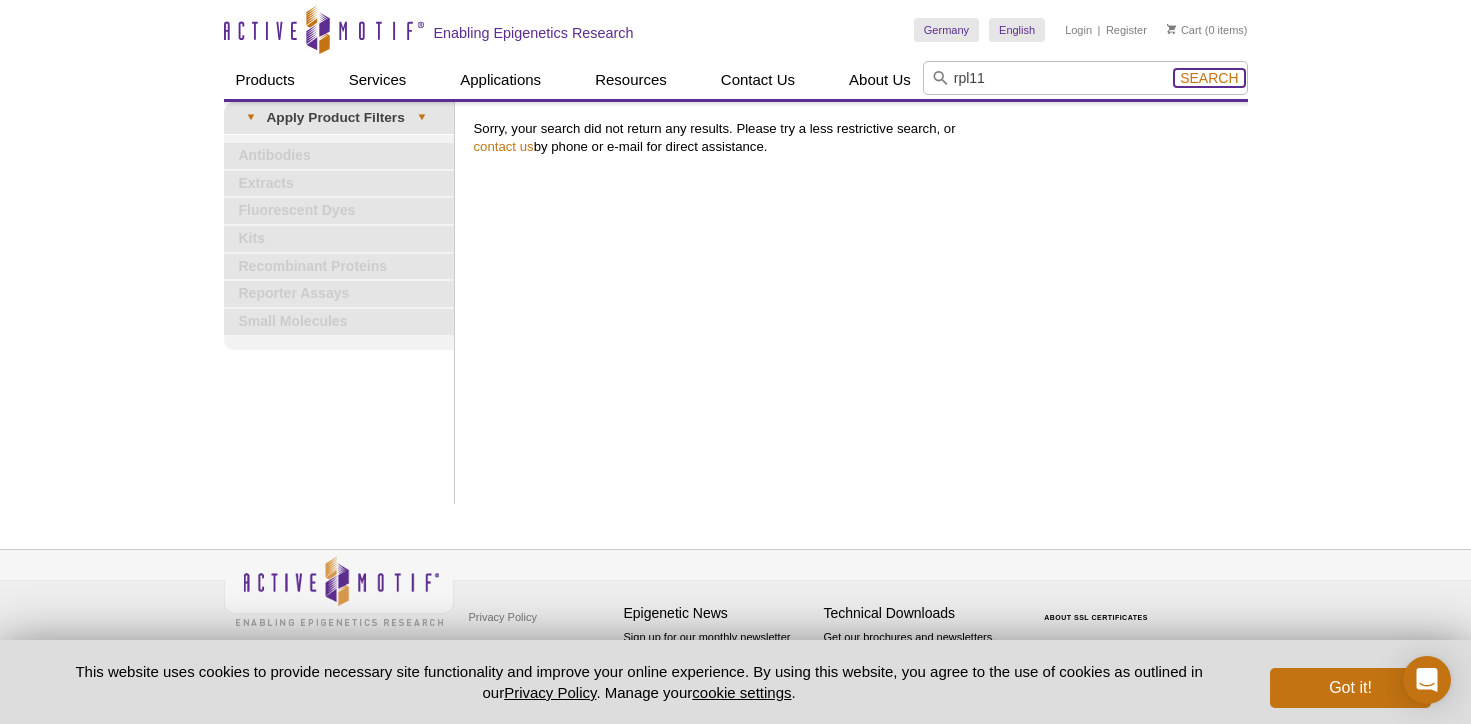 click on "Search" at bounding box center (1209, 78) 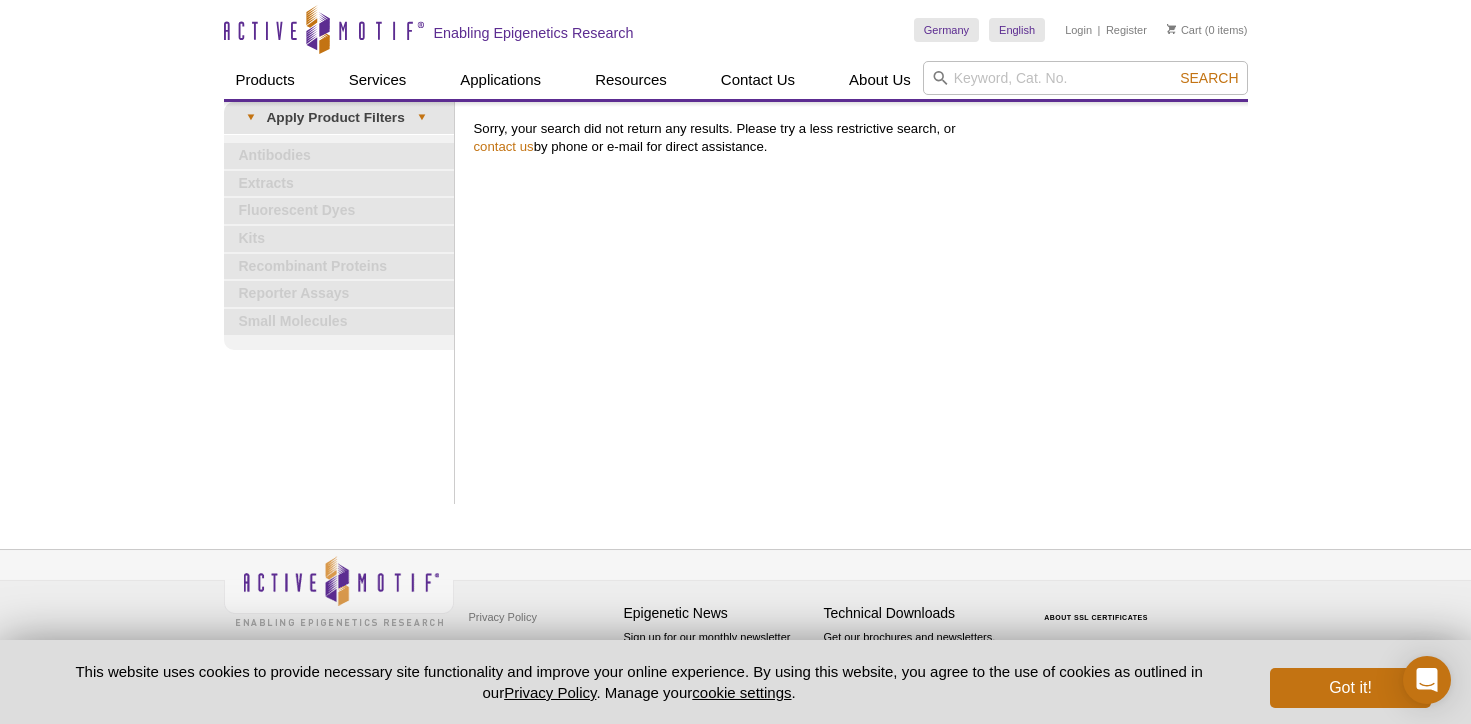 scroll, scrollTop: 0, scrollLeft: 0, axis: both 